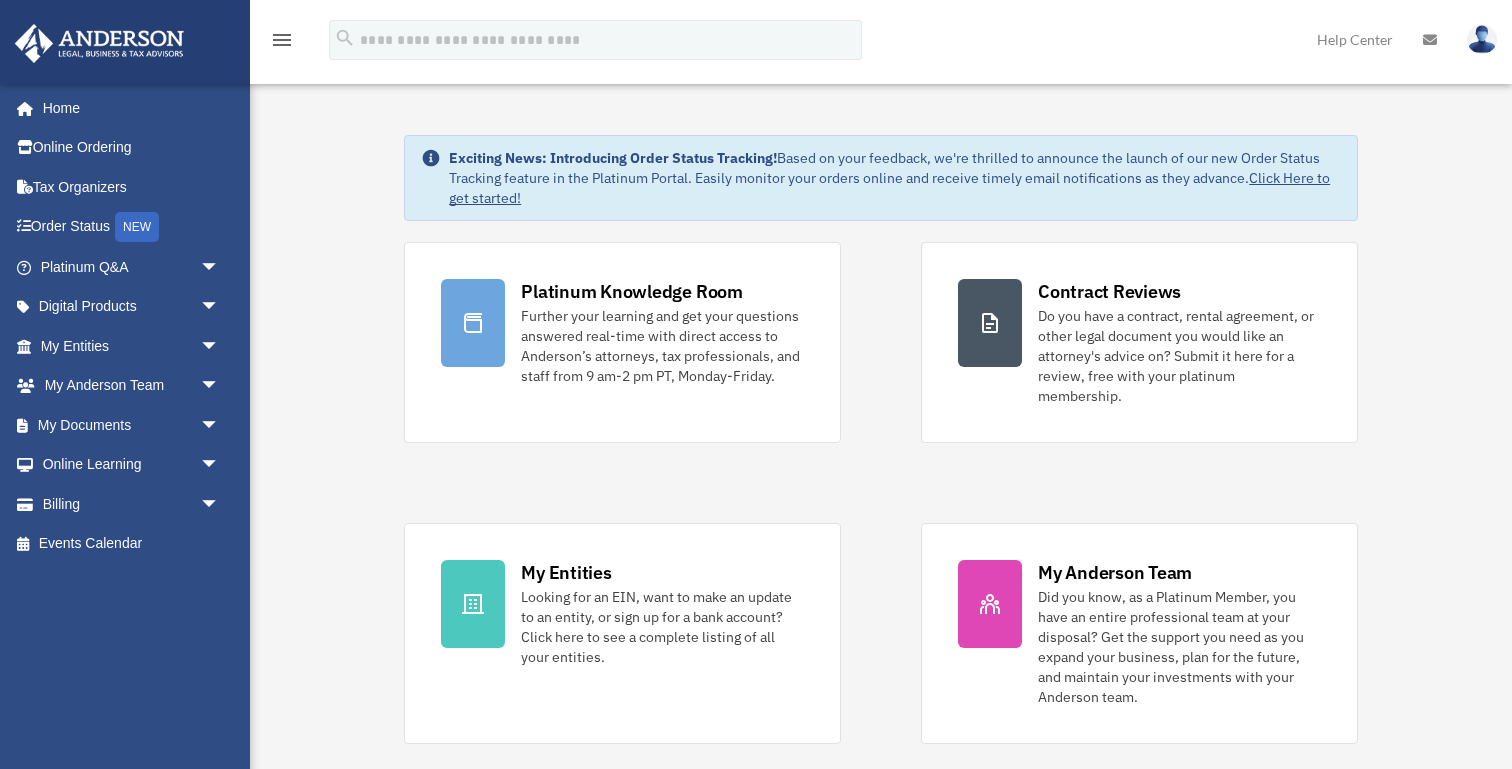 scroll, scrollTop: 0, scrollLeft: 0, axis: both 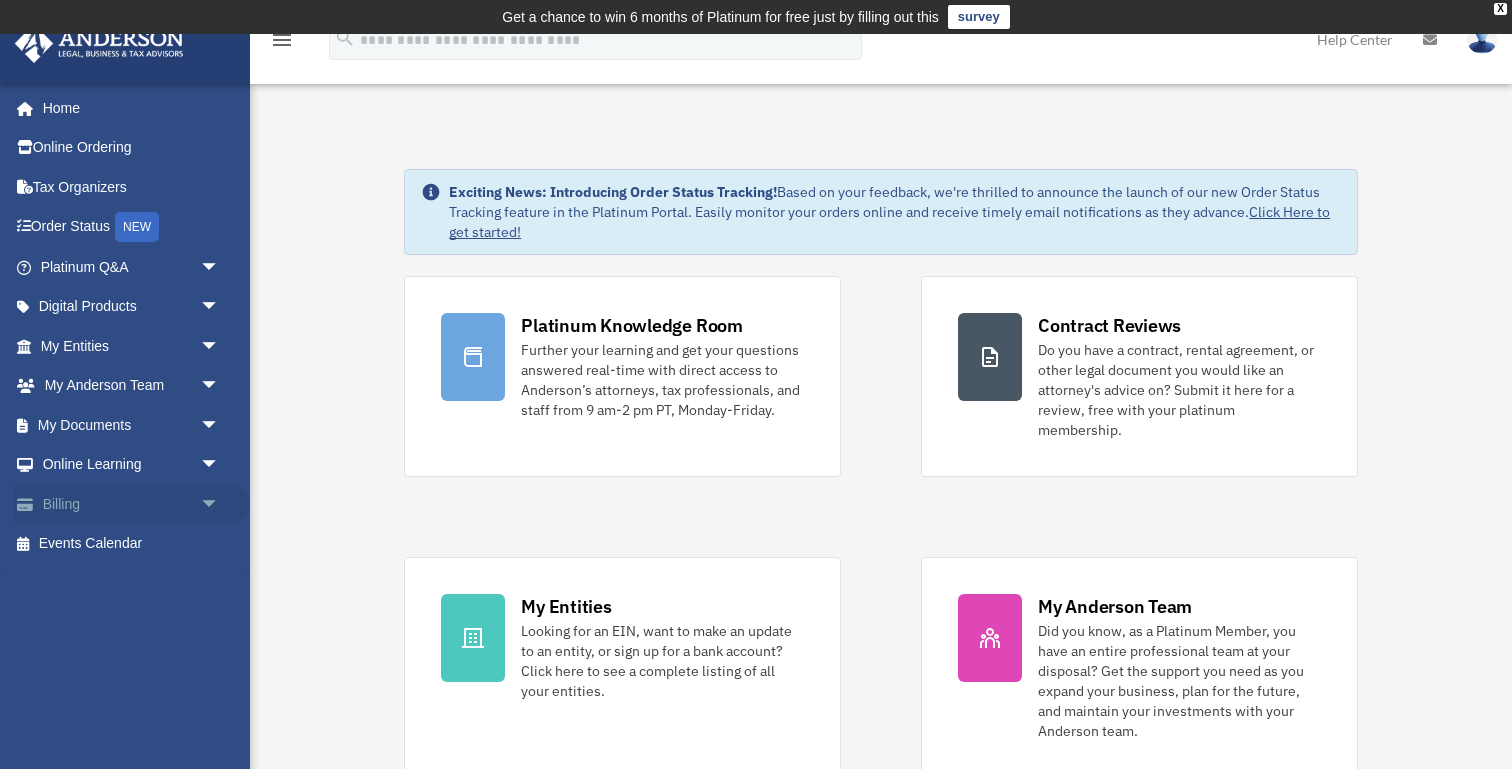 click on "Billing arrow_drop_down" at bounding box center [132, 504] 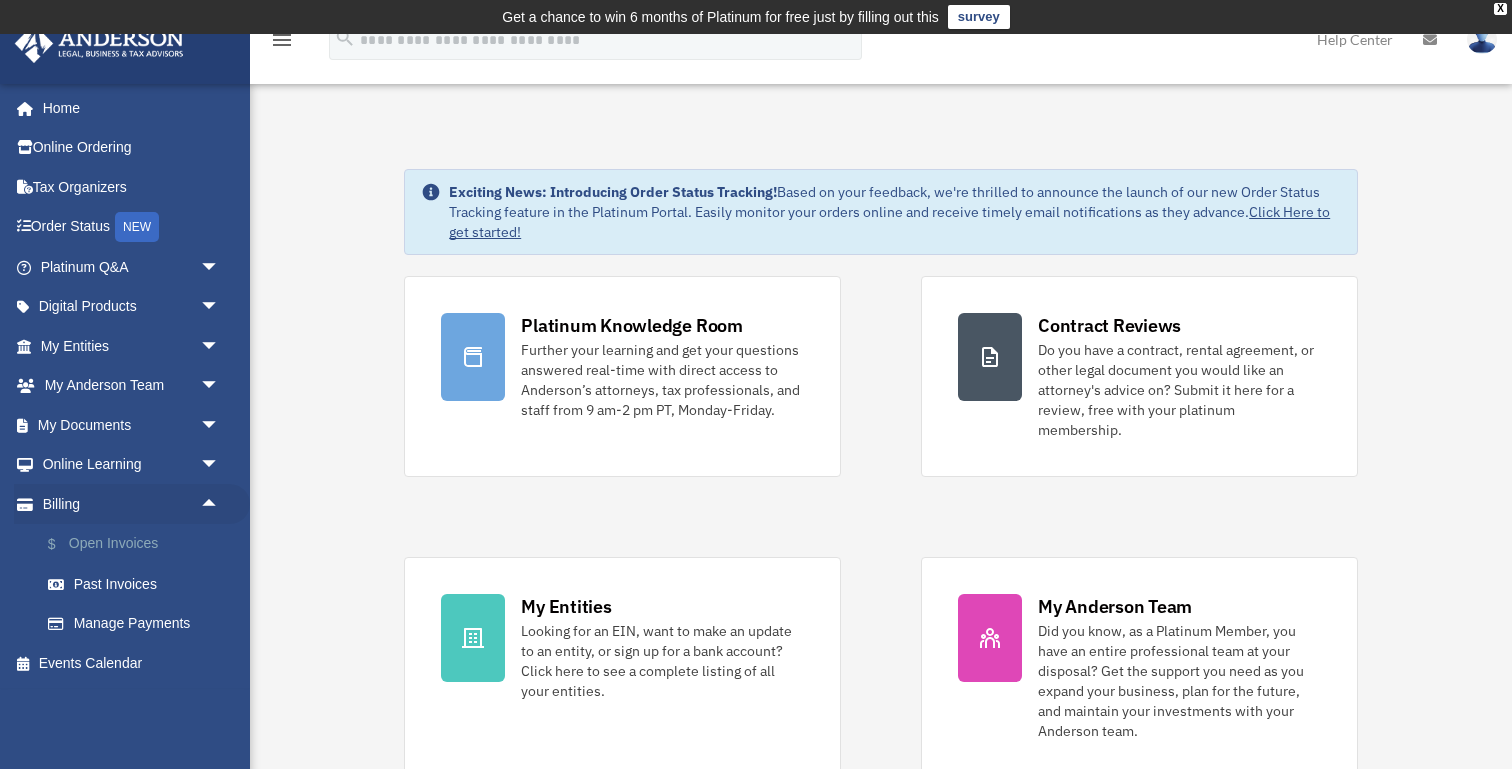 click on "$ Open Invoices" at bounding box center [139, 544] 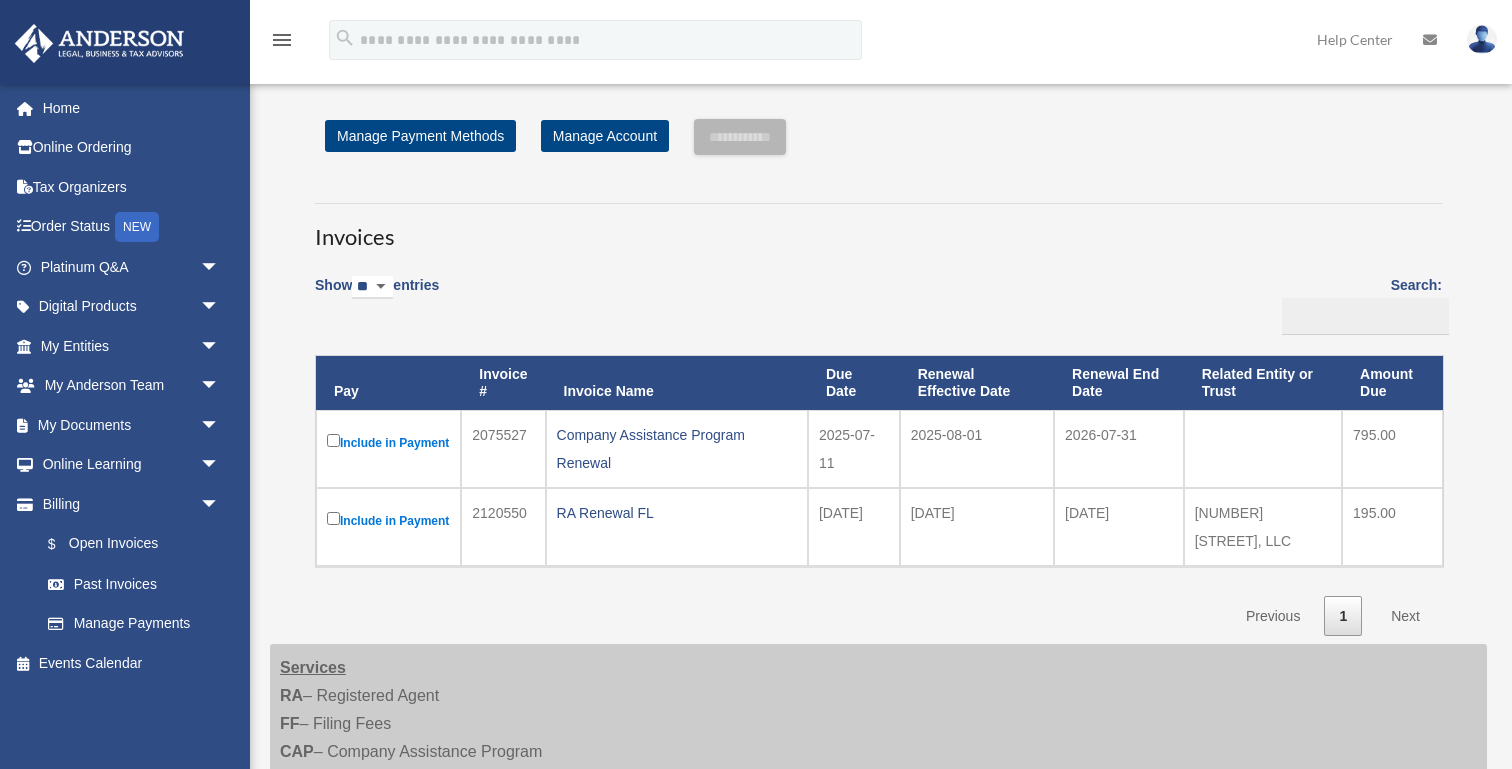 scroll, scrollTop: 0, scrollLeft: 0, axis: both 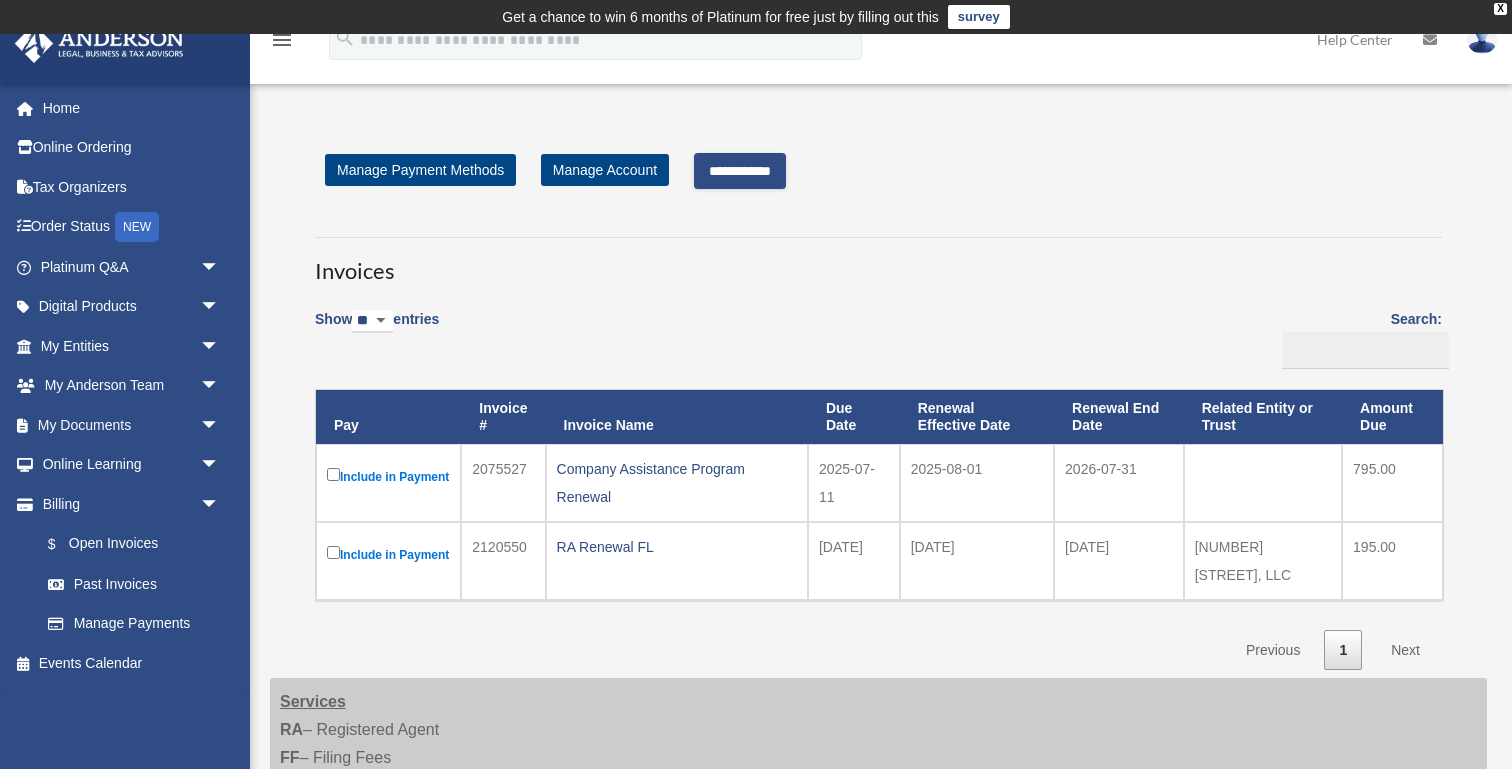 click on "**********" at bounding box center (740, 171) 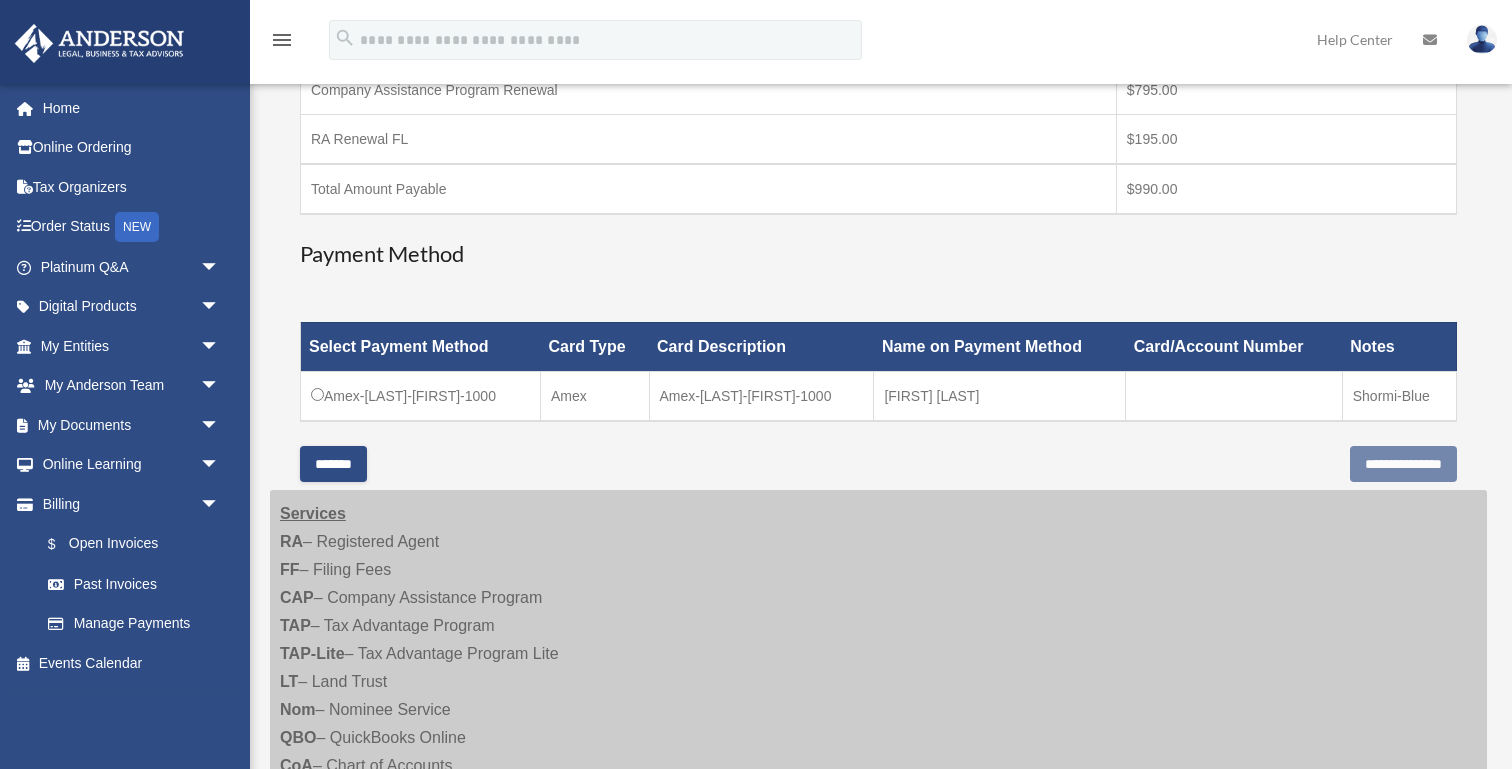 scroll, scrollTop: 626, scrollLeft: 0, axis: vertical 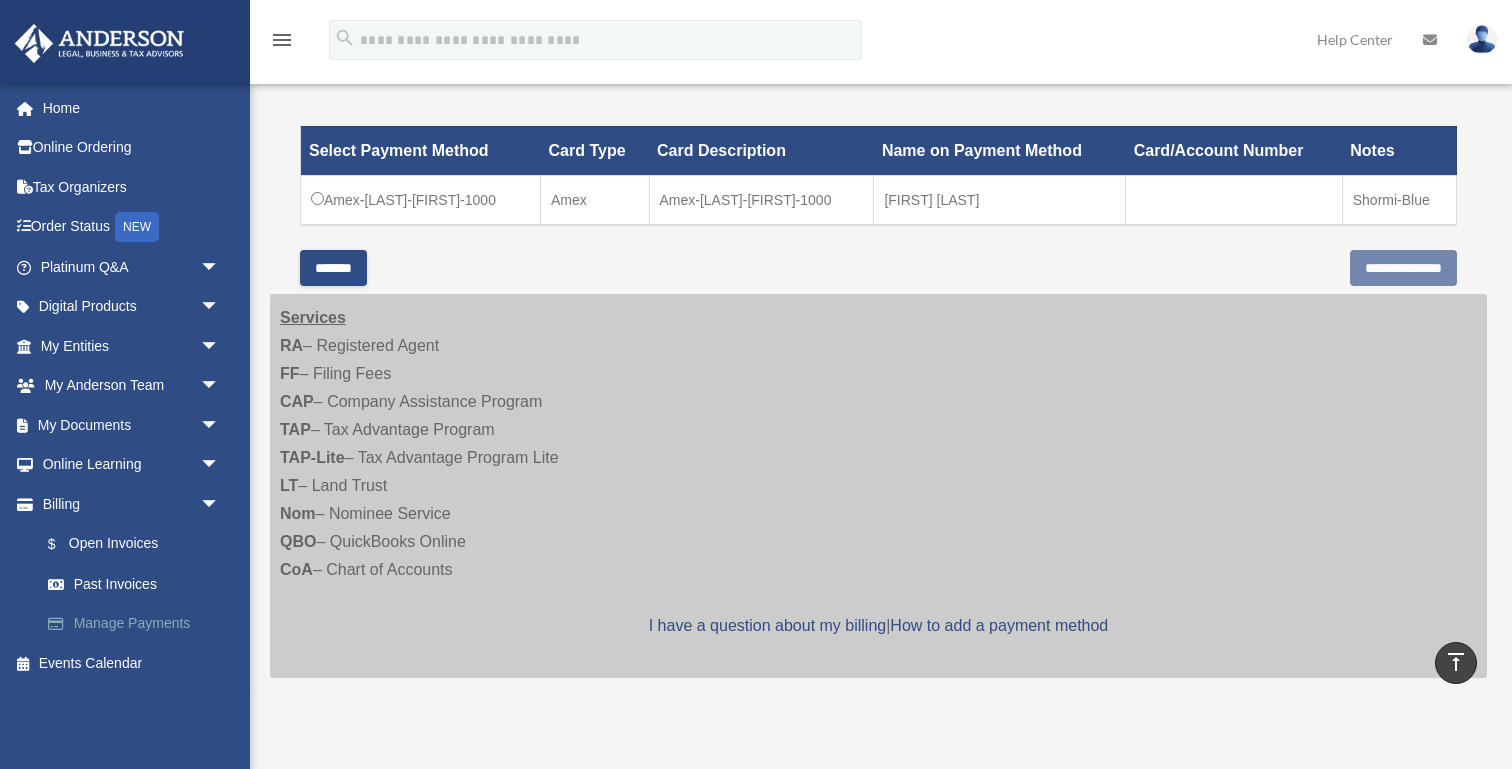 click on "Manage Payments" at bounding box center (139, 624) 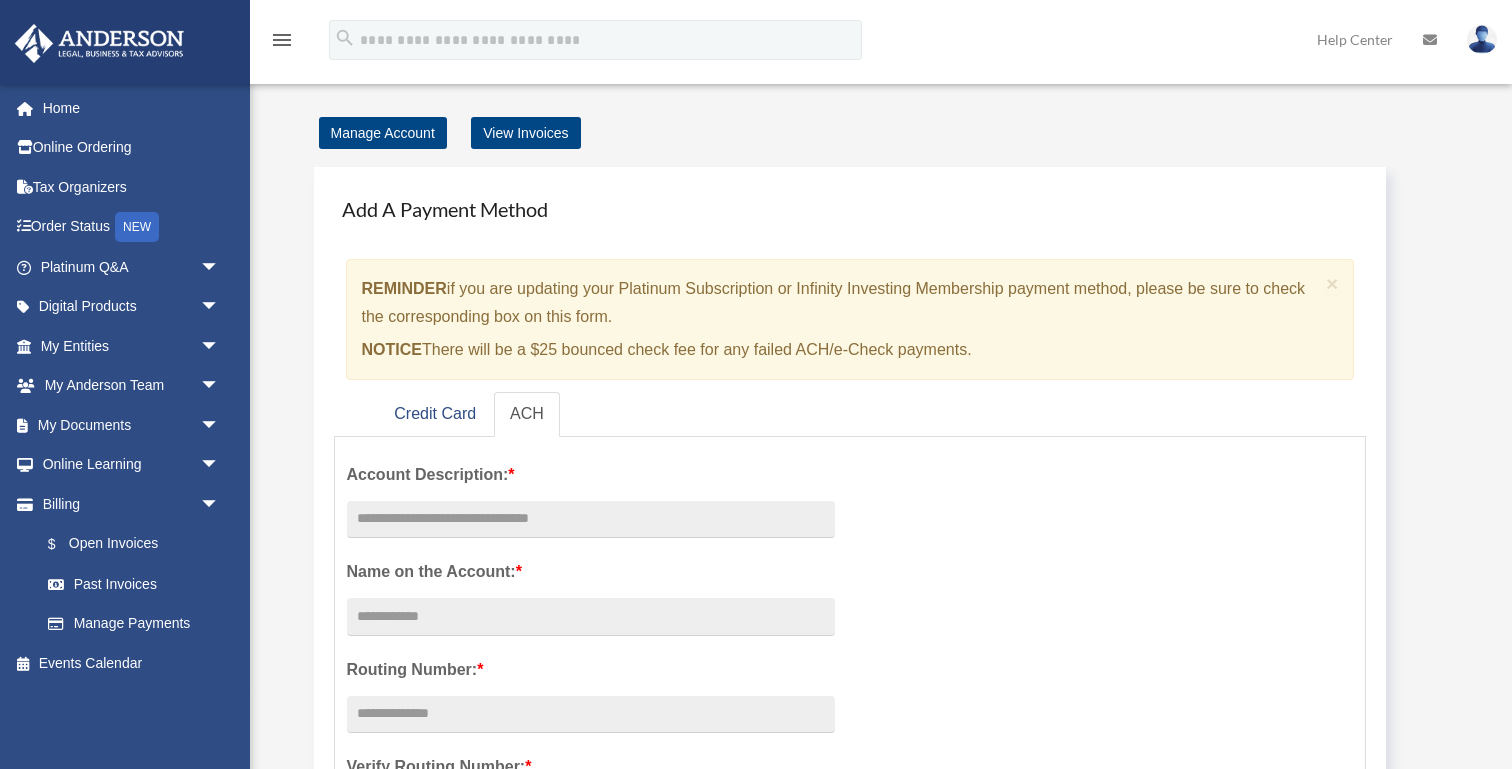 scroll, scrollTop: 0, scrollLeft: 0, axis: both 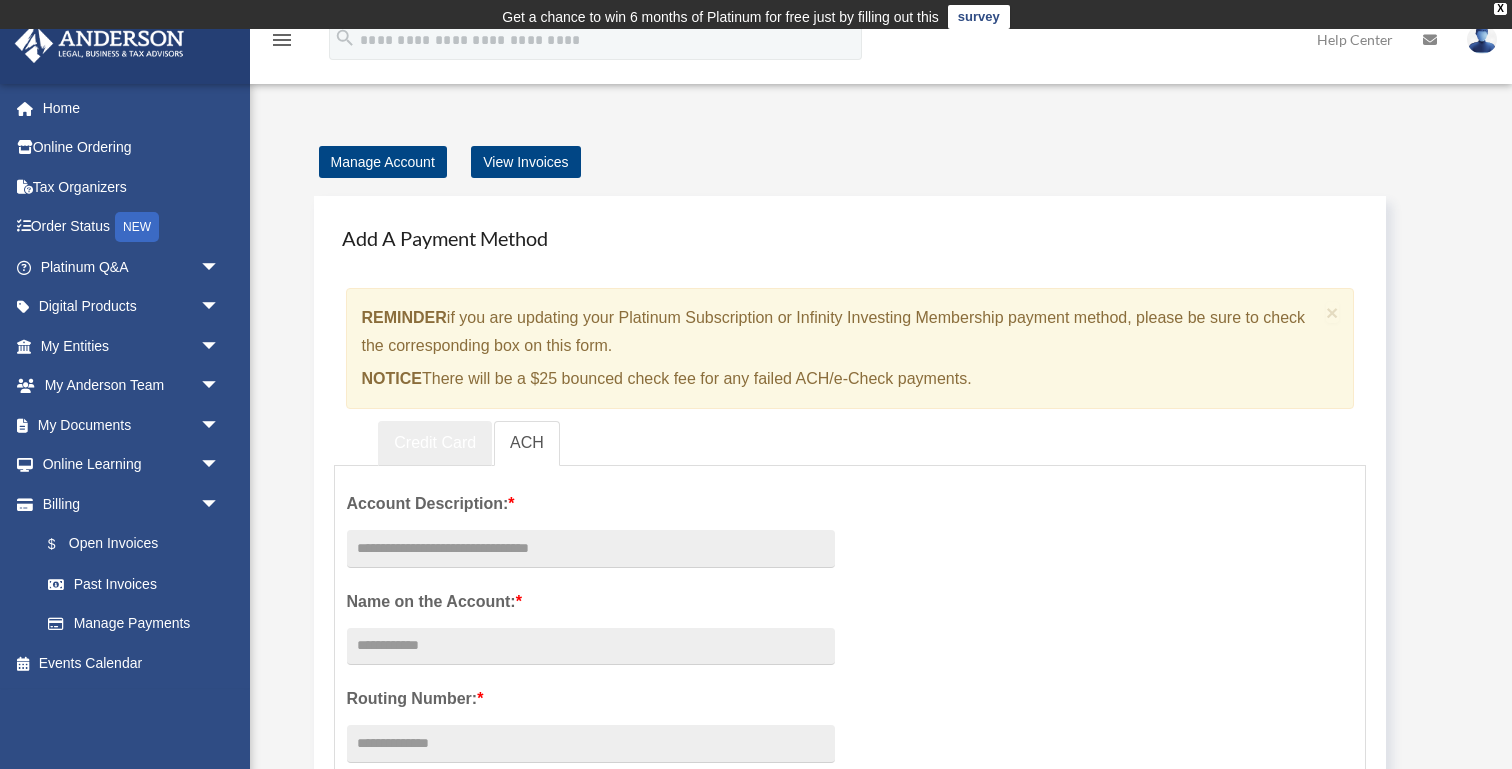 click on "Add A Payment Method
×
REMINDER  if you are updating your Platinum Subscription or Infinity
Investing Membership payment method, please be sure to check the corresponding box on this
form.
NOTICE  There will be a $25 bounced check fee for any failed ACH/e-Check
payments.
Credit Card
ACH
* * * **** * * **" at bounding box center [850, 341] 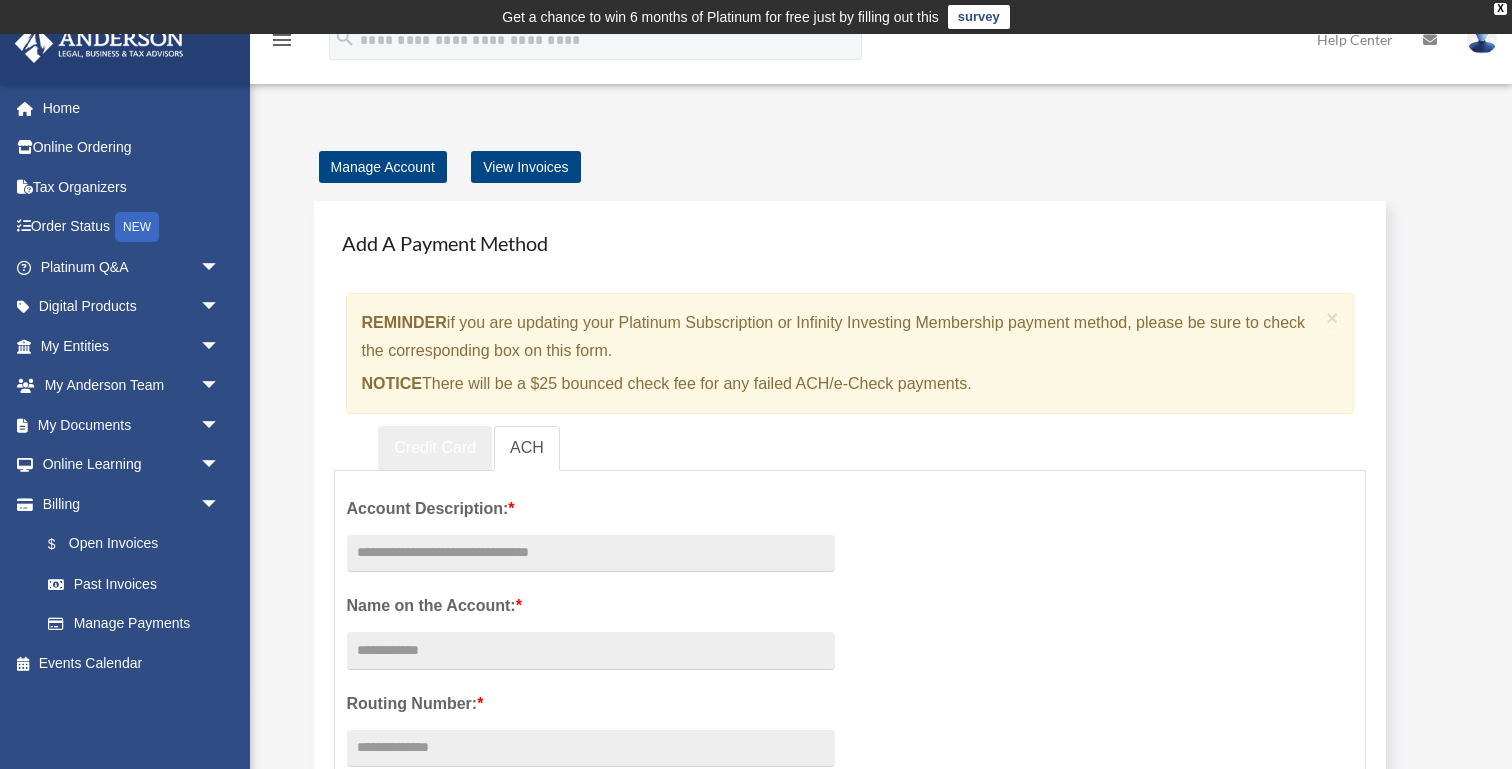 click on "Credit Card" at bounding box center (435, 448) 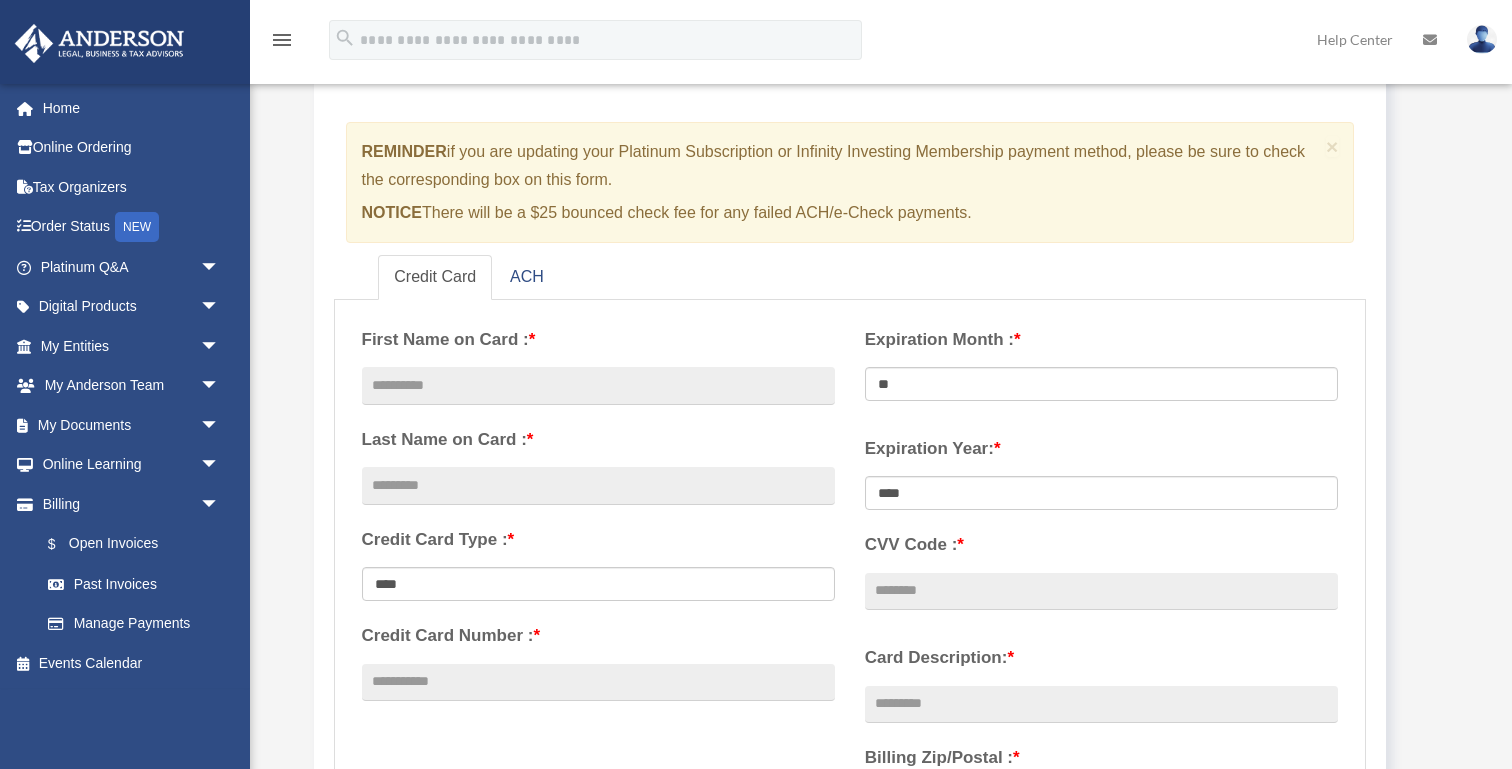scroll, scrollTop: 172, scrollLeft: 0, axis: vertical 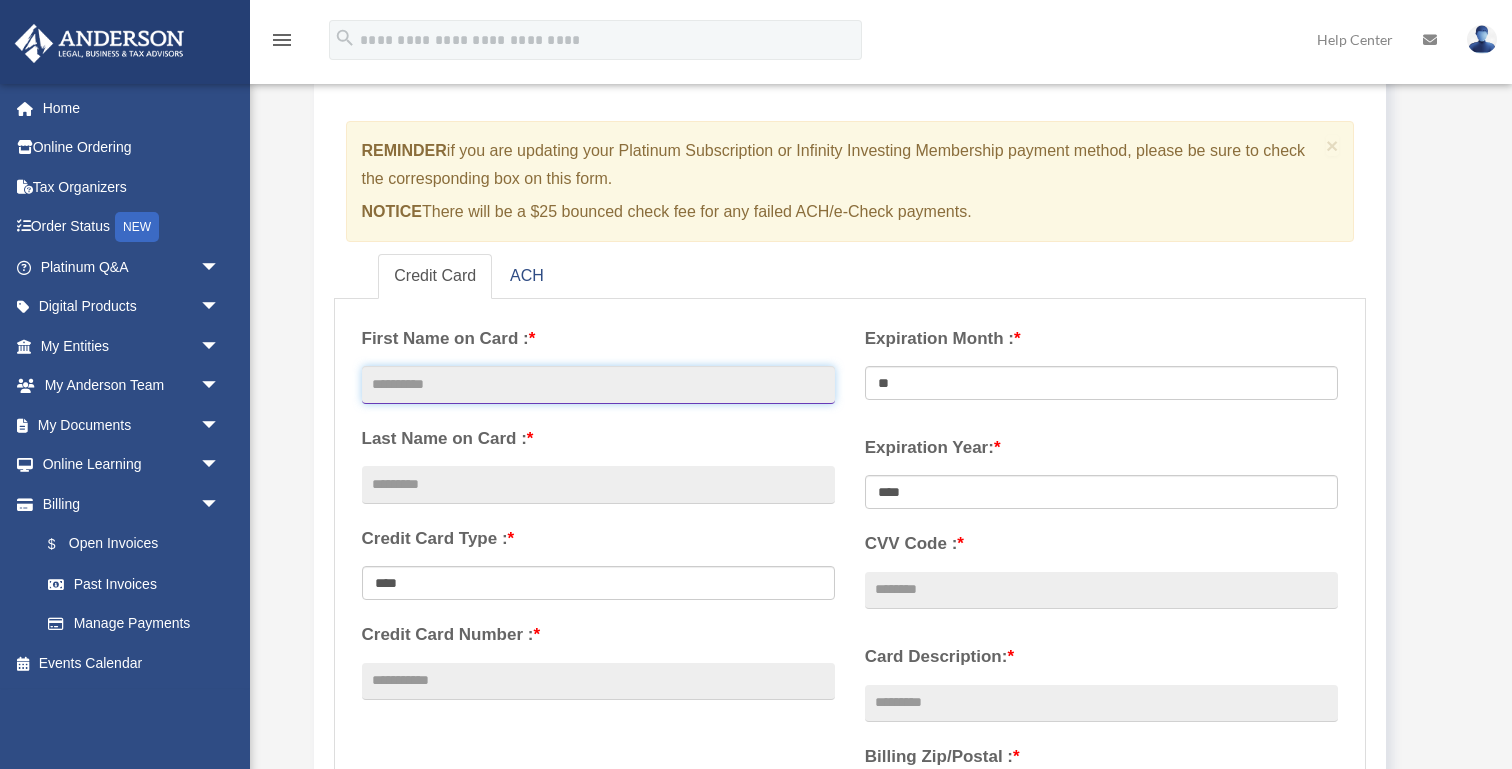 click at bounding box center (598, 385) 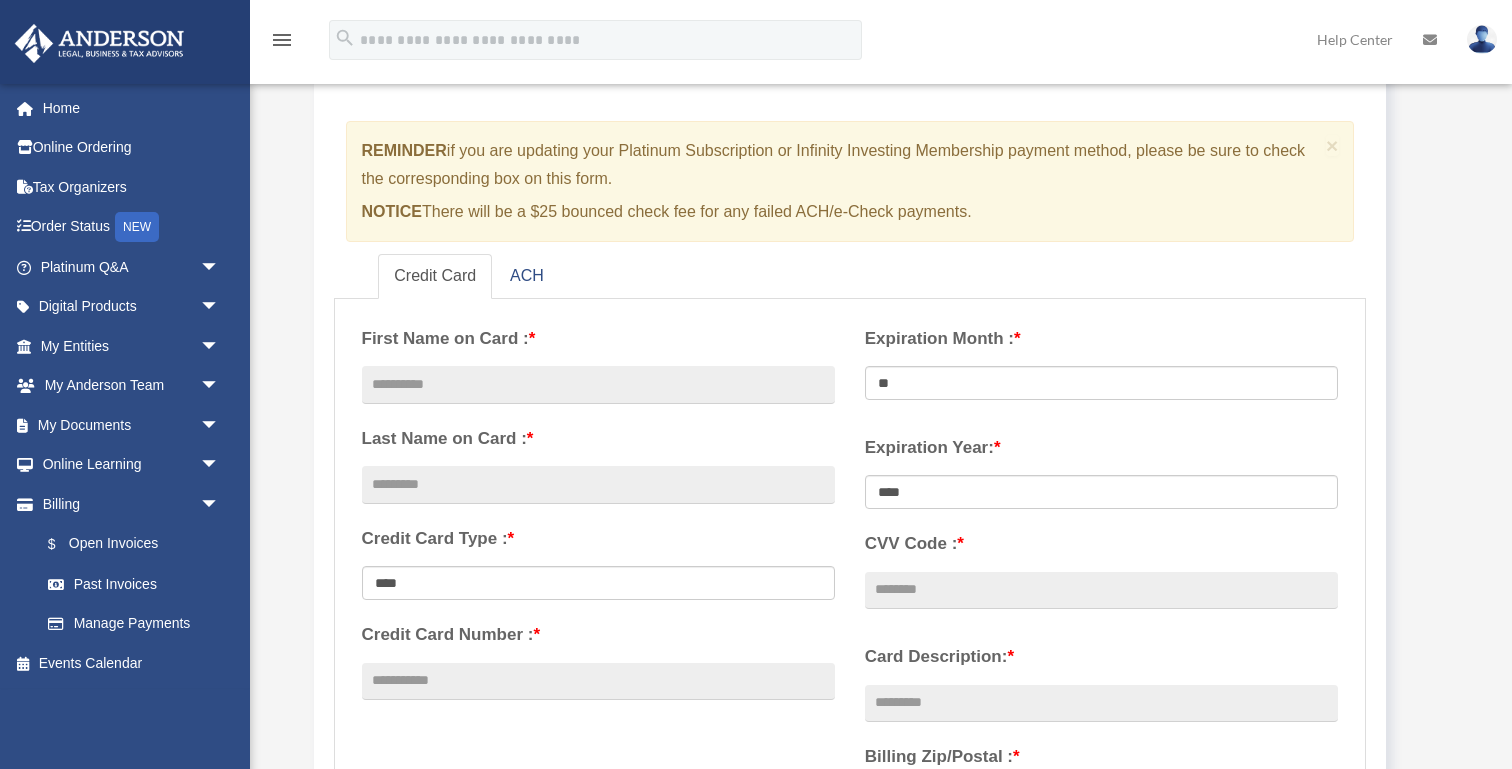 click on "Credit Card
ACH" at bounding box center (850, 276) 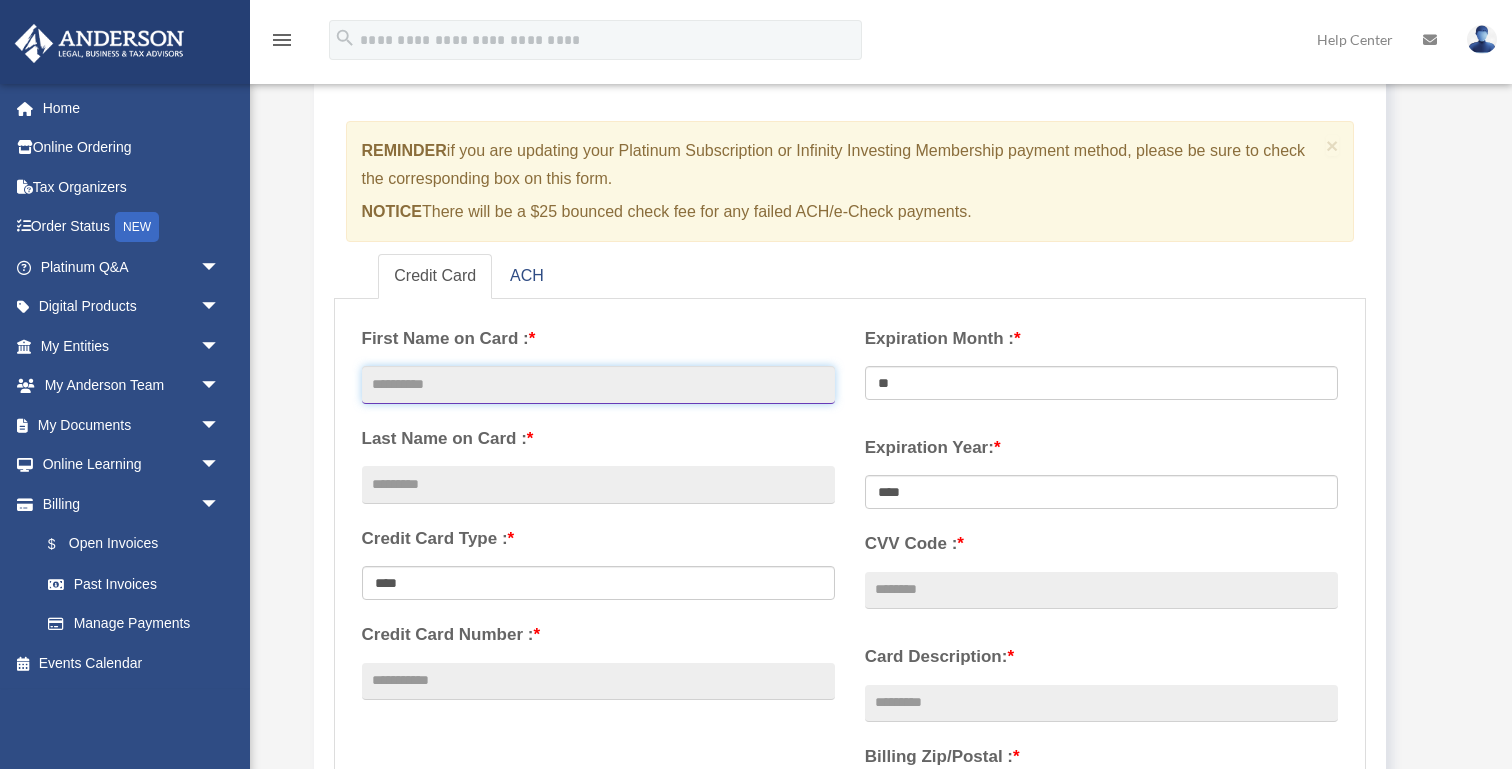 click at bounding box center [598, 385] 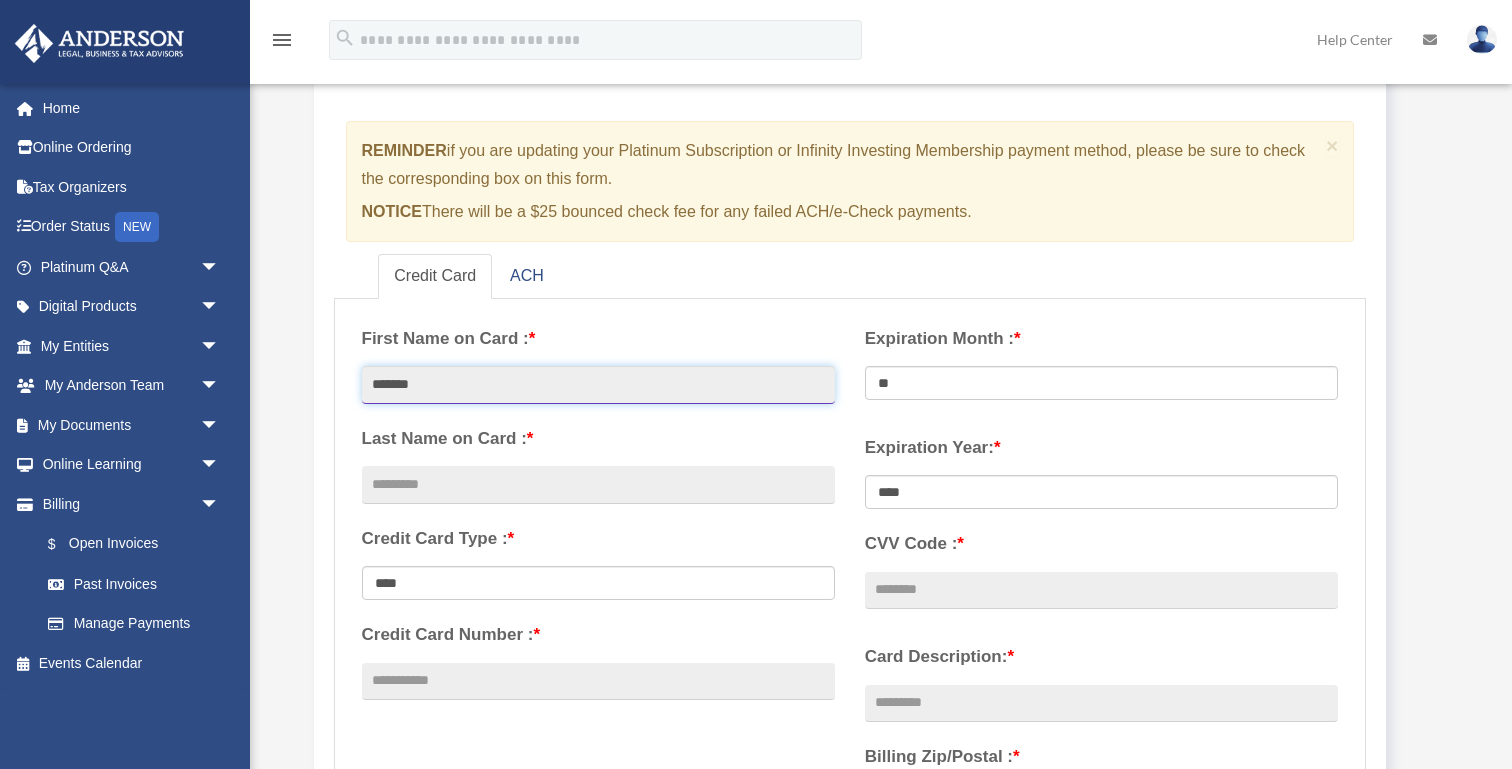 type on "*******" 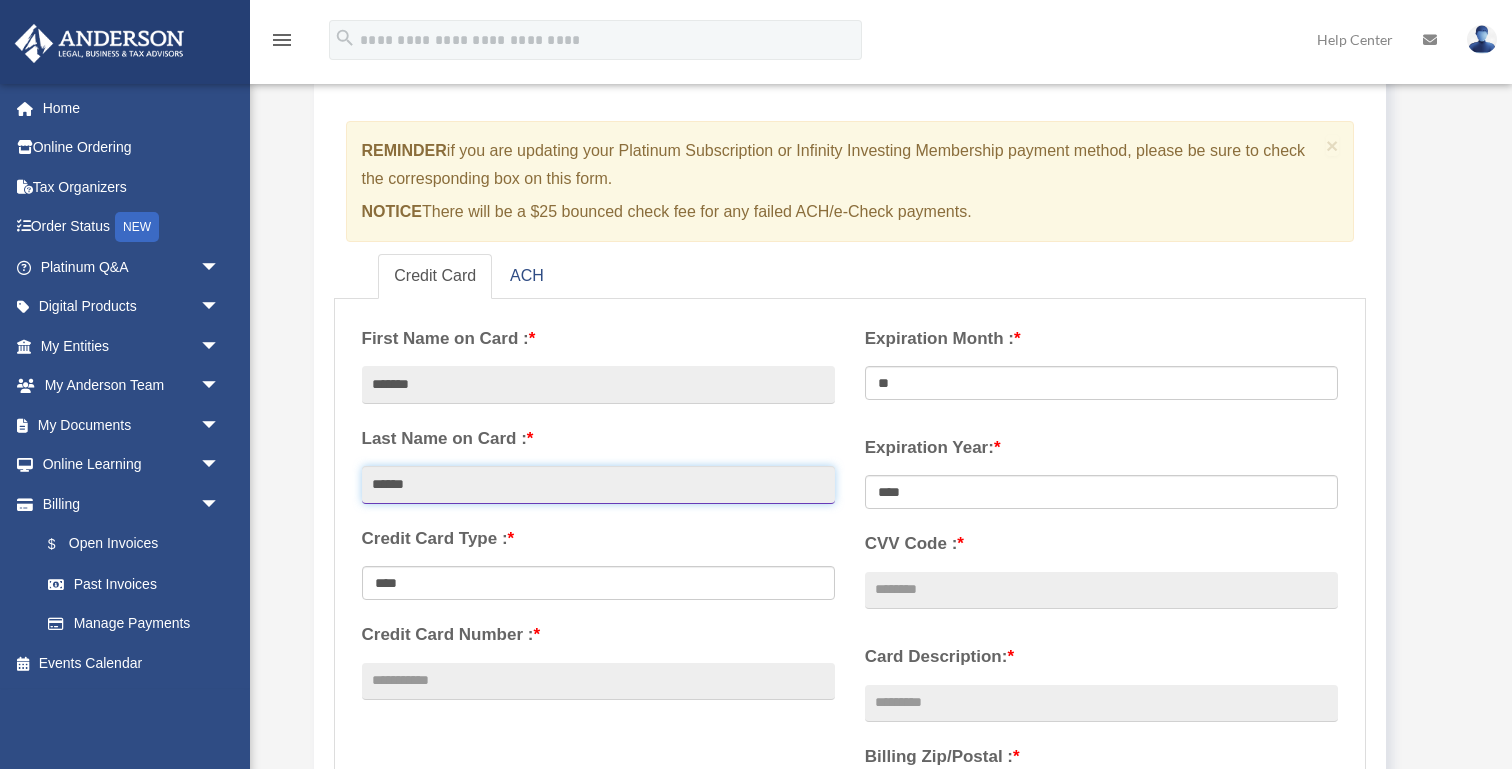 click on "******" at bounding box center (598, 485) 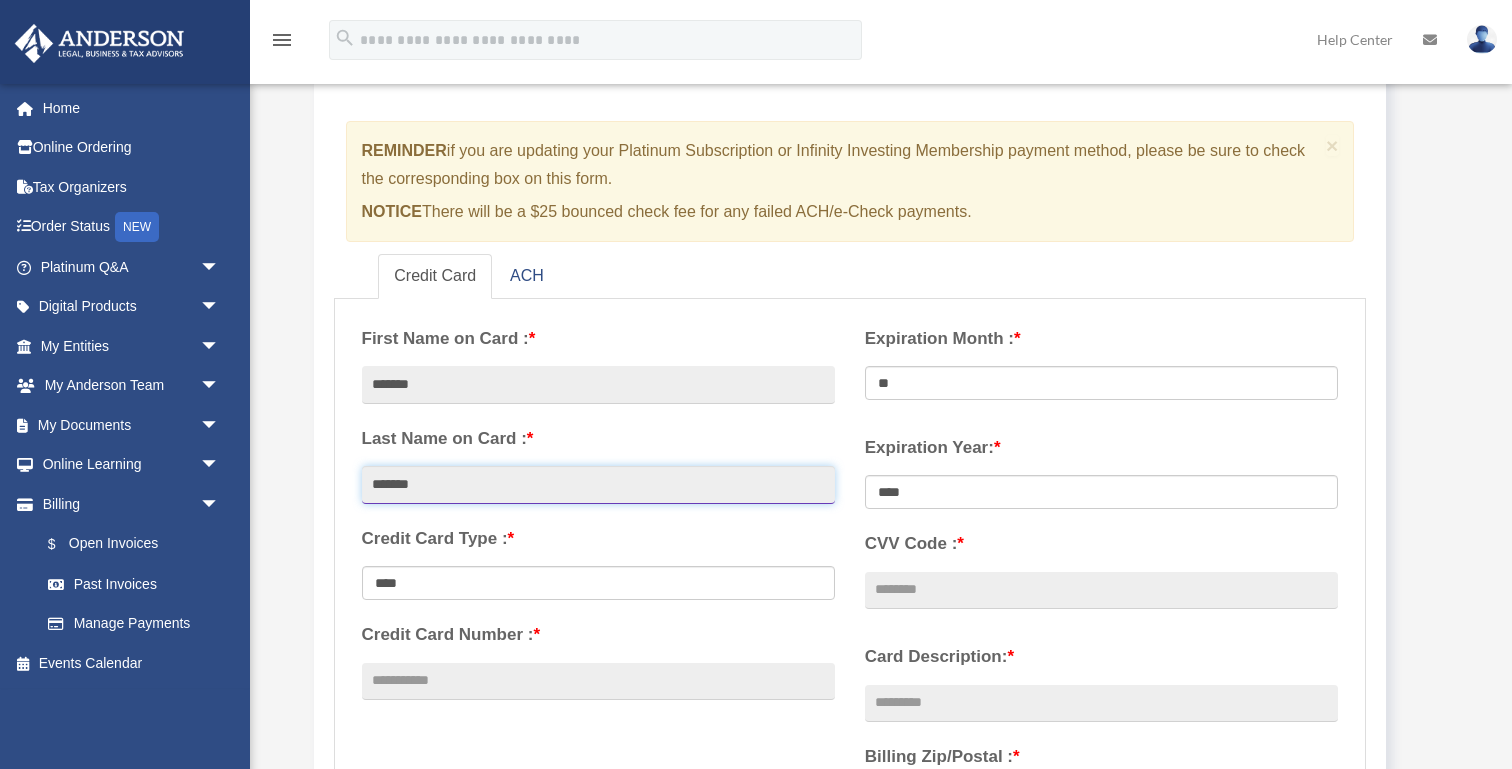 type on "*******" 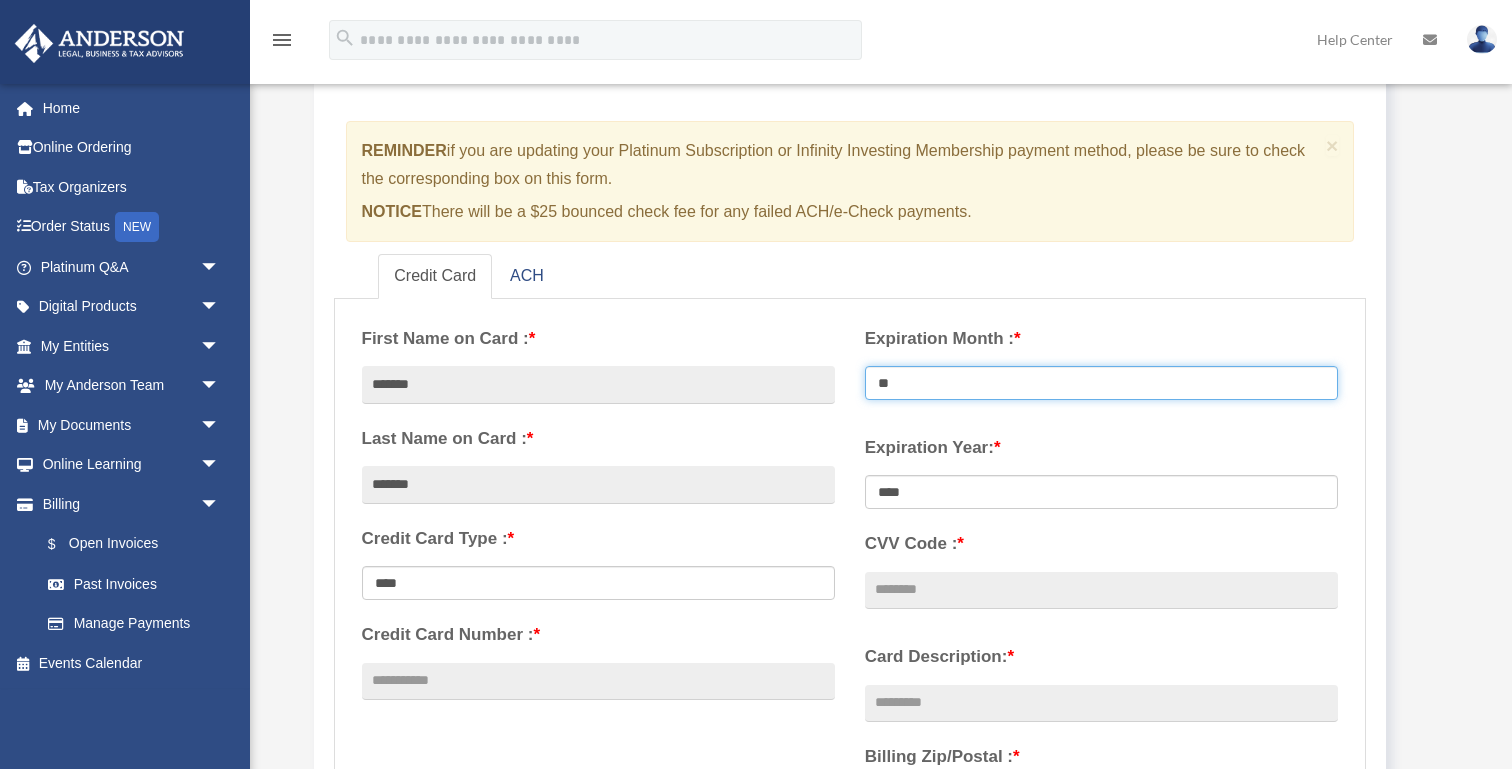 click on "**
**
**
**
**
**
**
** ** ** ** **" at bounding box center [1101, 383] 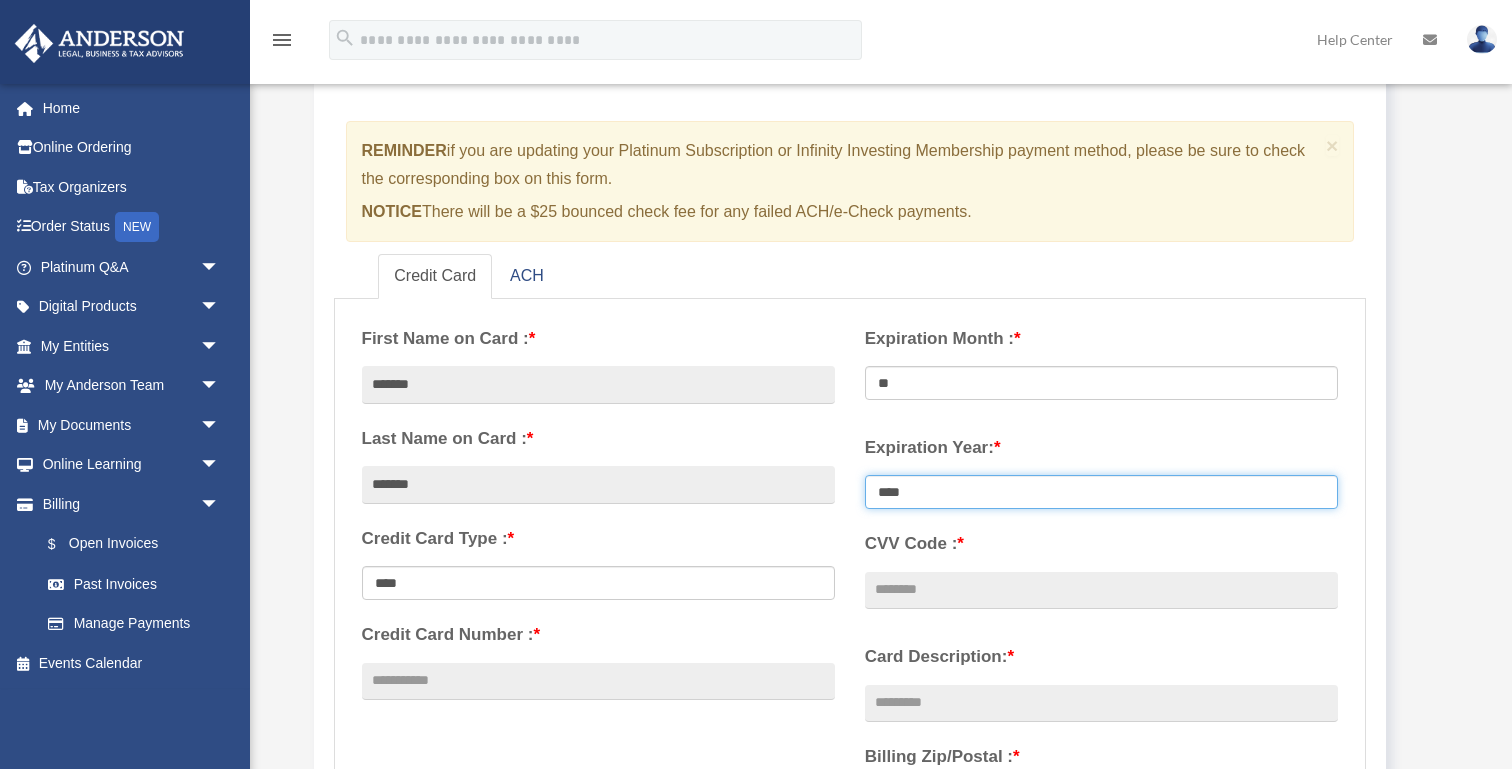 click on "****
****
****
****
****
****
****
**** ****" at bounding box center [1101, 492] 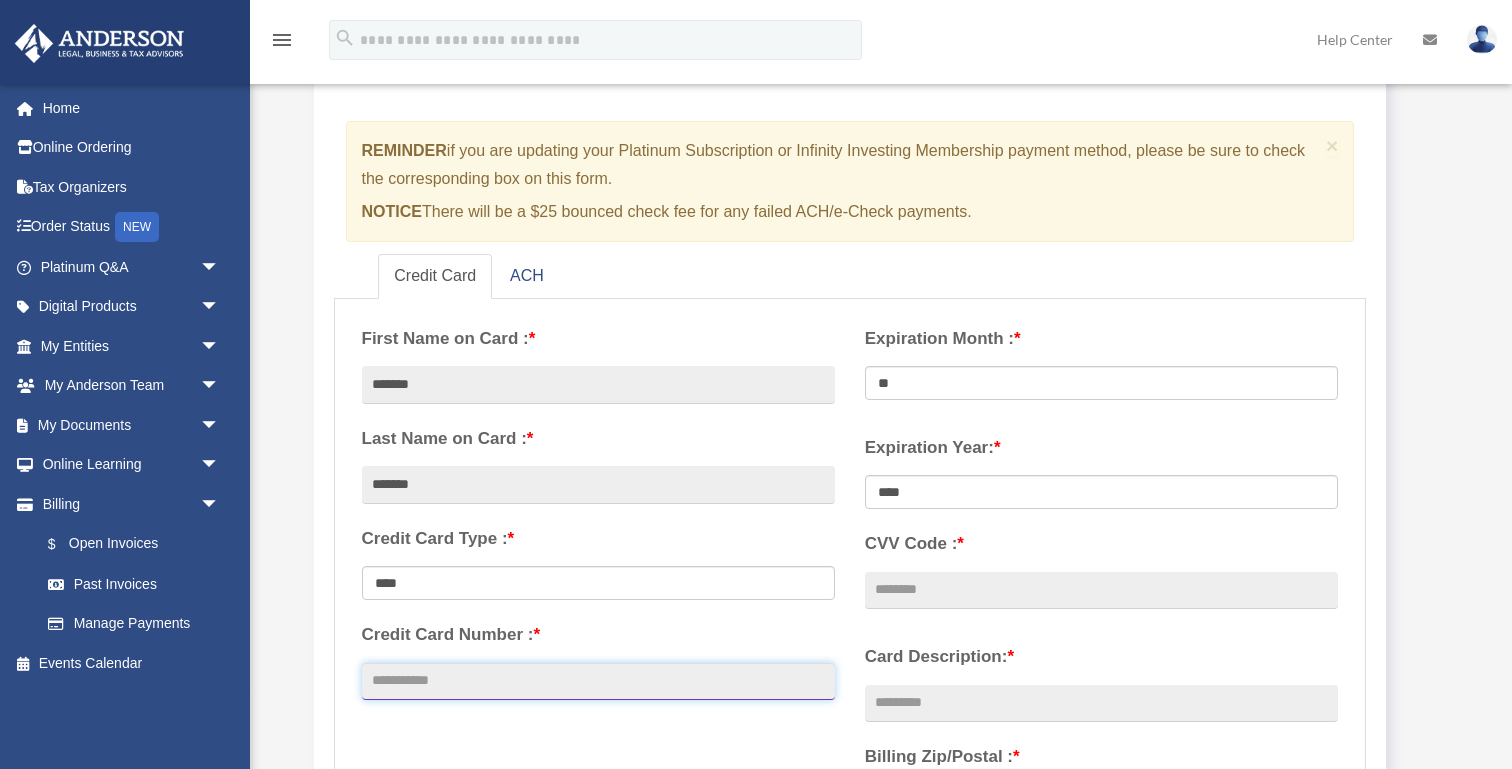click on "Credit Card Number : *" at bounding box center [598, 682] 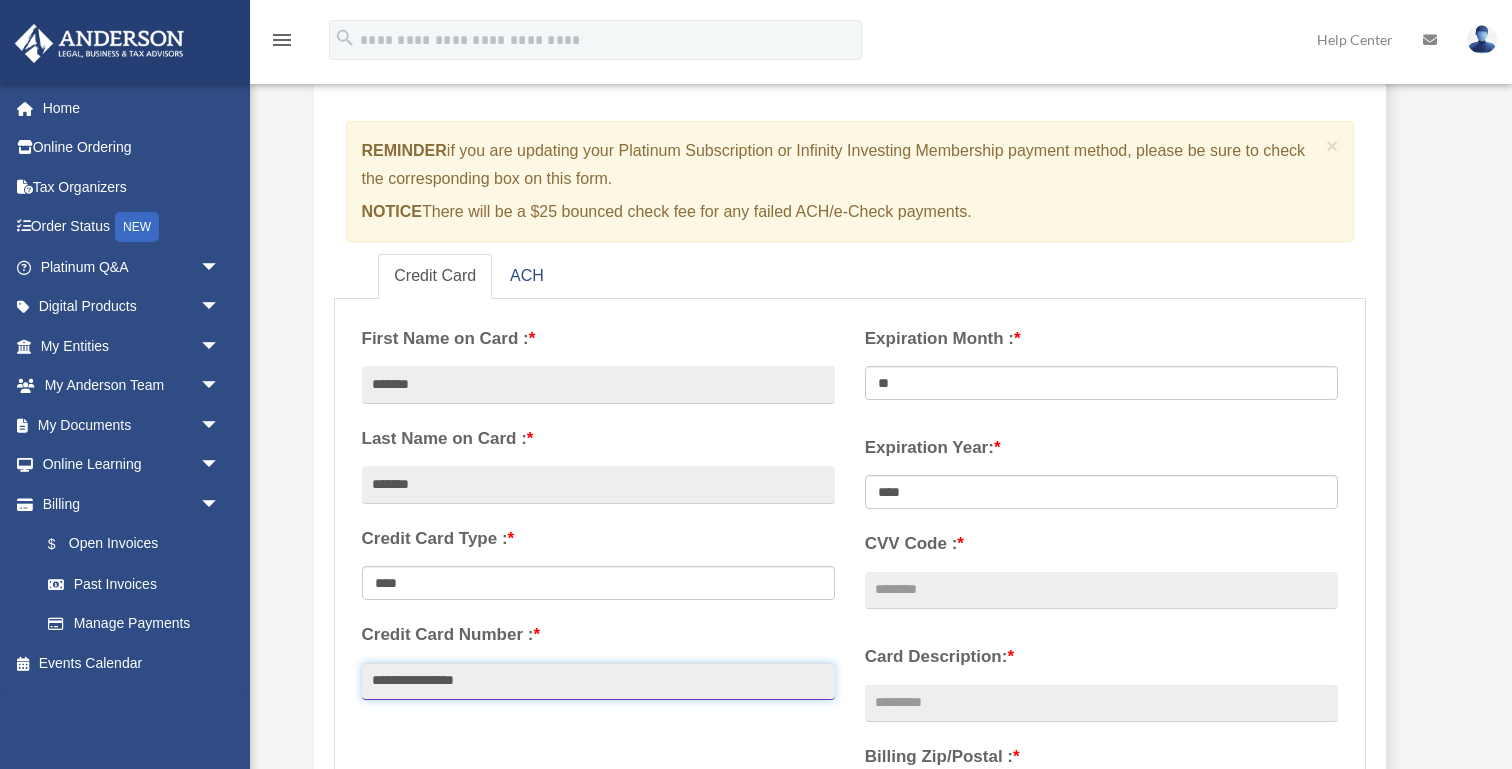type on "**********" 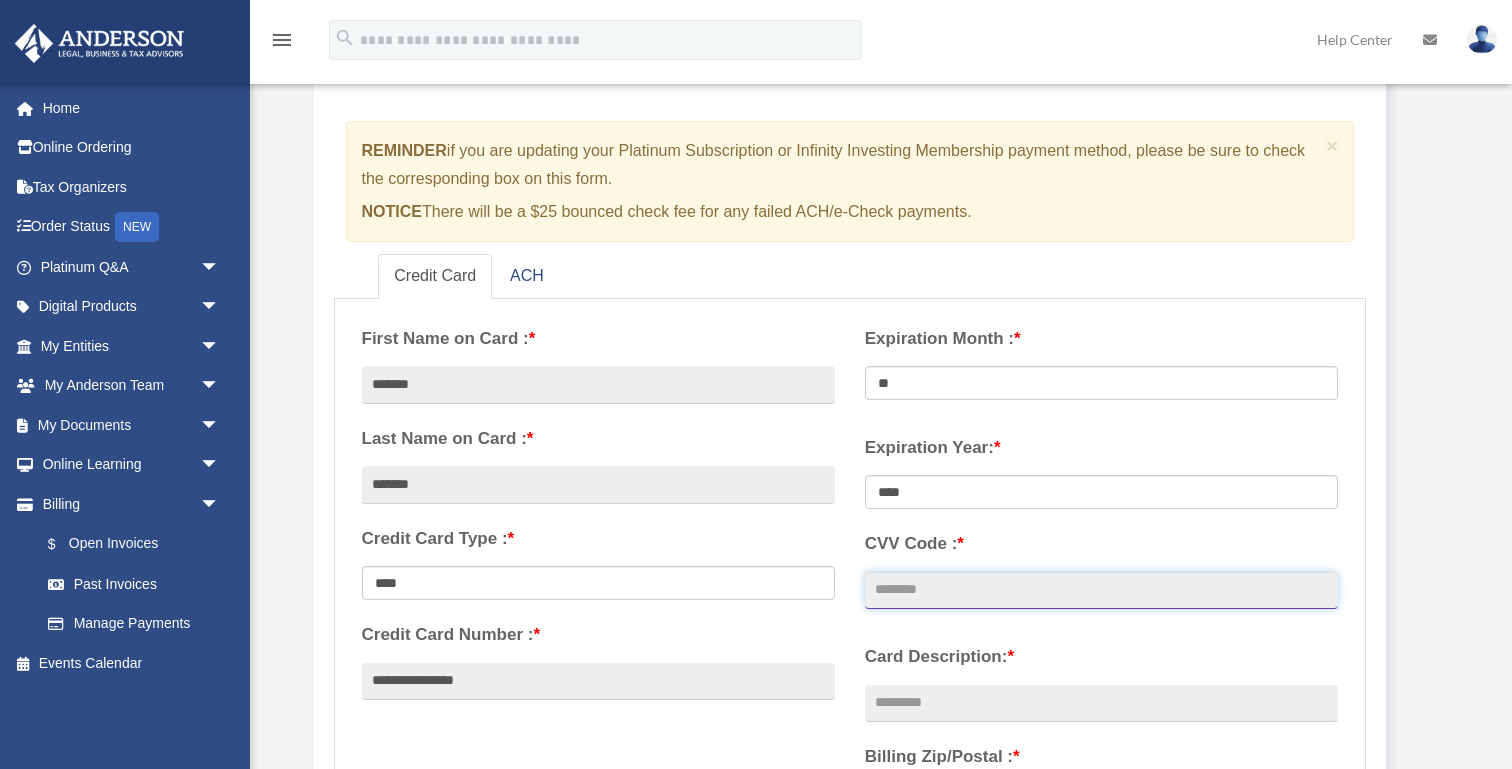 click on "CVV Code : *" at bounding box center (1101, 591) 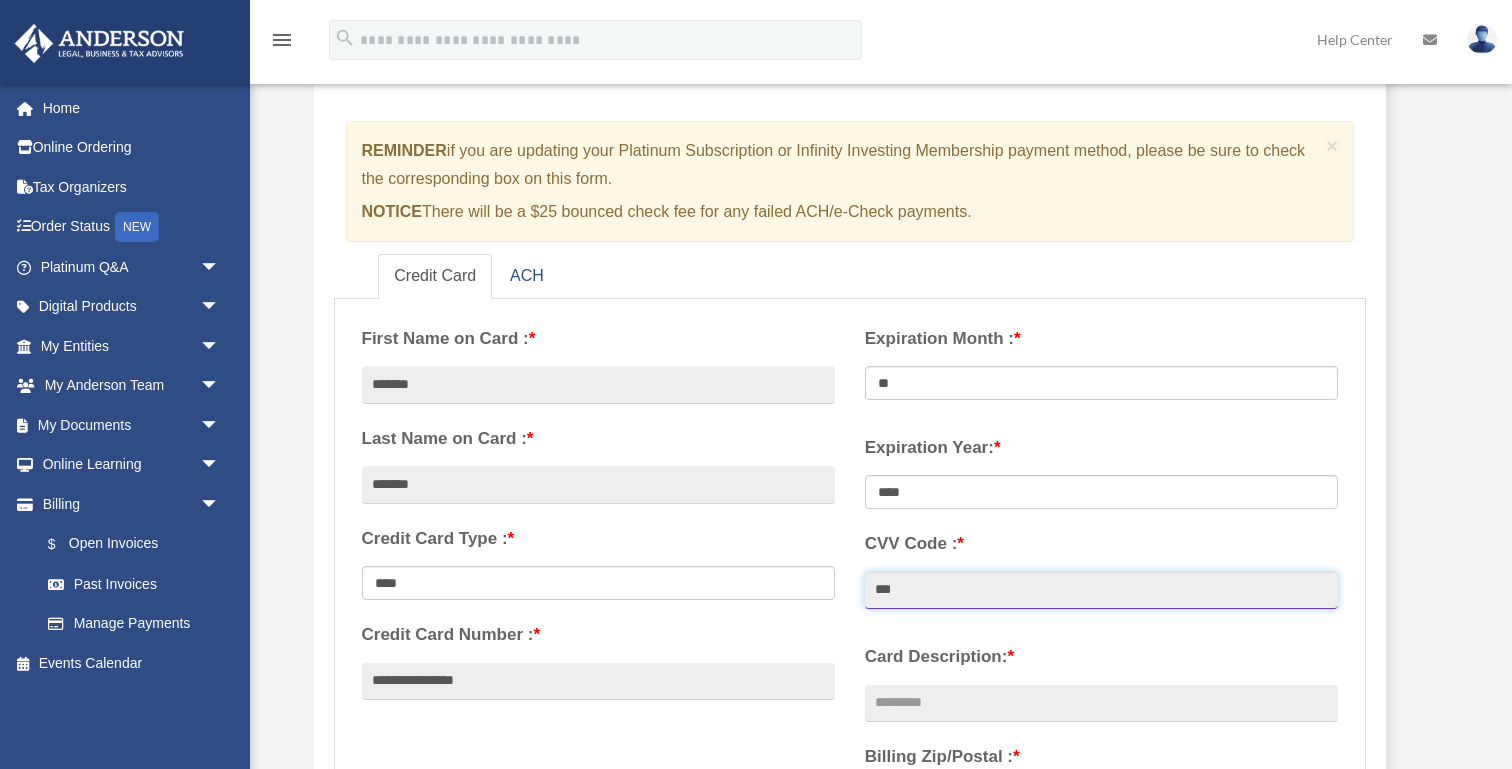 type on "***" 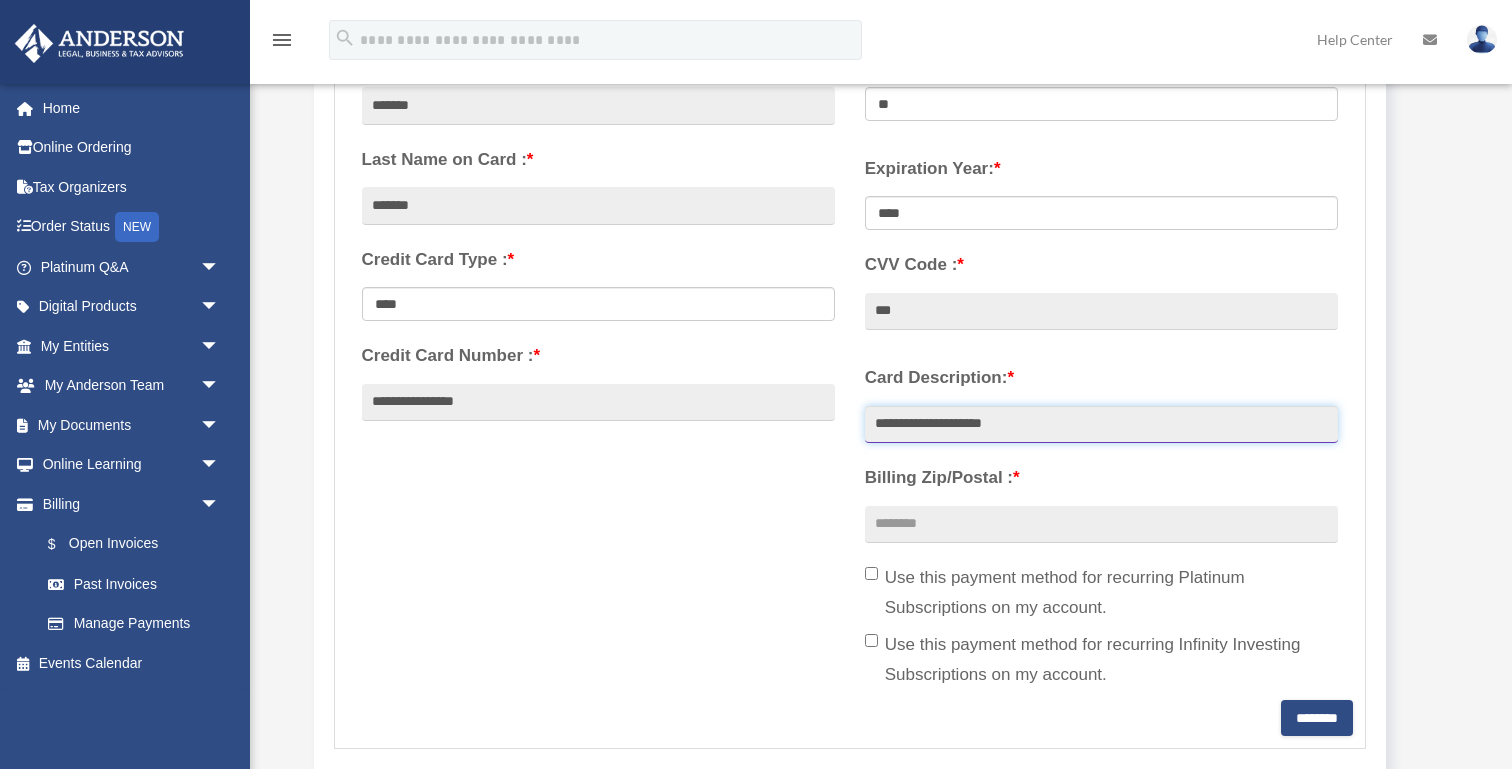 scroll, scrollTop: 500, scrollLeft: 0, axis: vertical 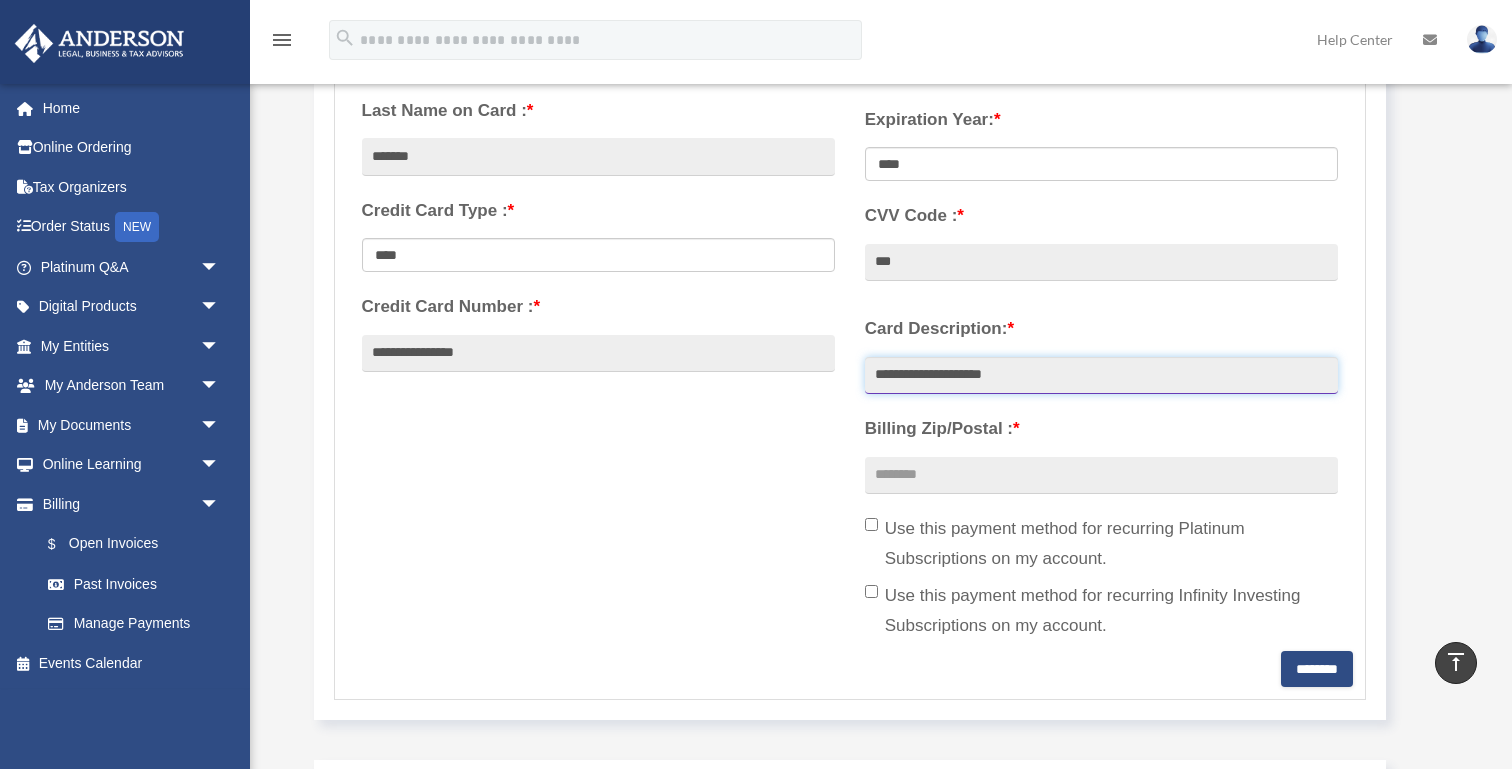 type on "**********" 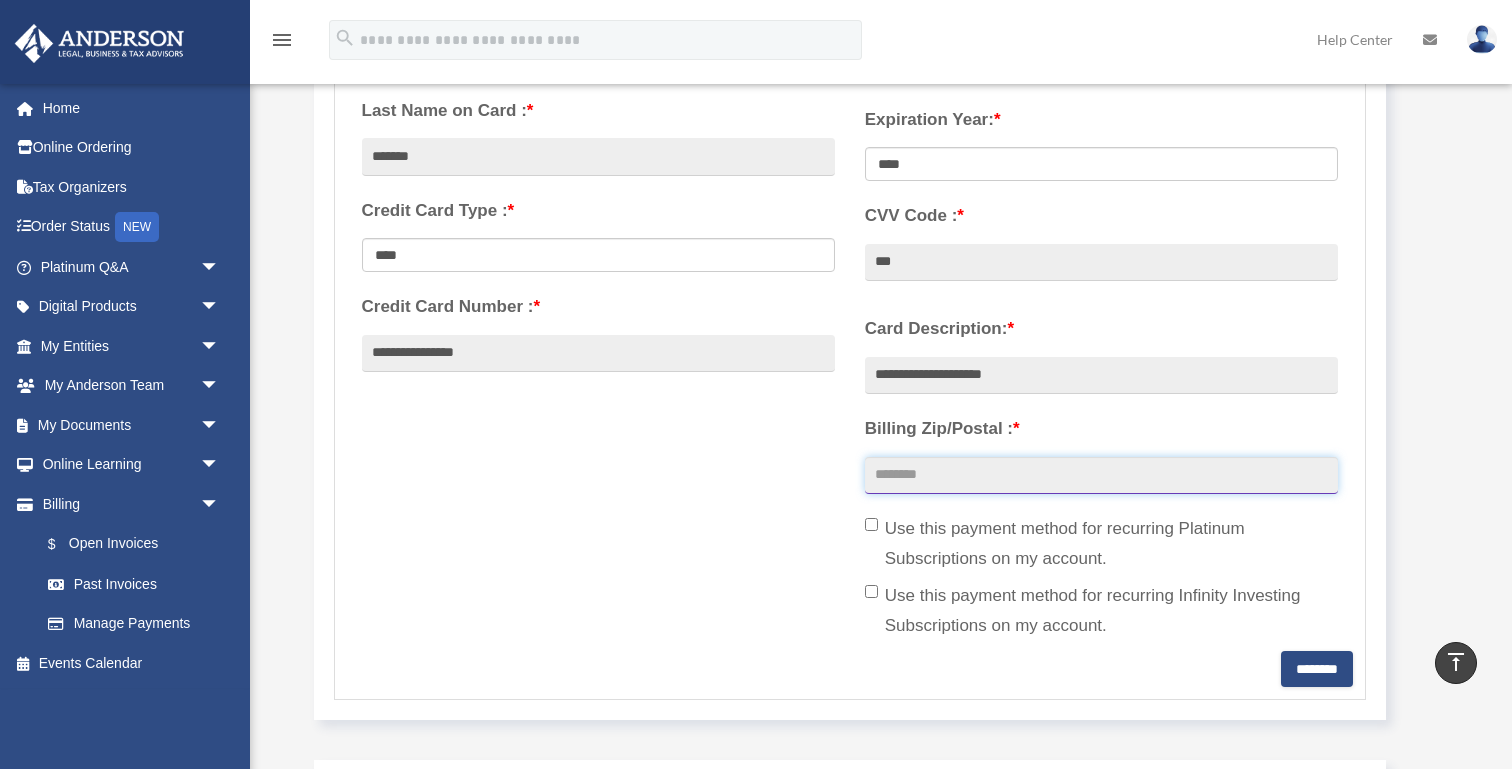 click on "Billing Zip/Postal : *" at bounding box center (1101, 476) 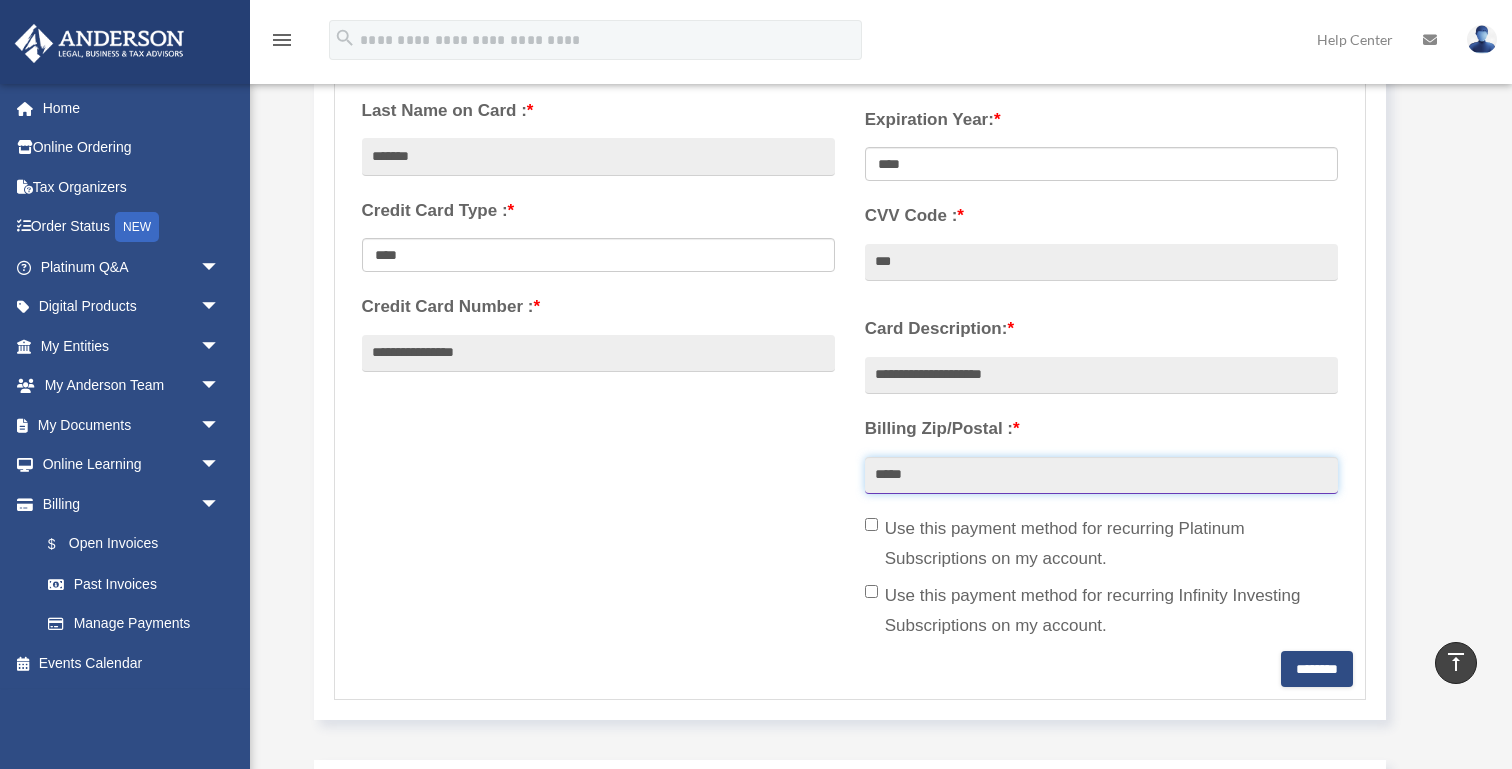 type on "*****" 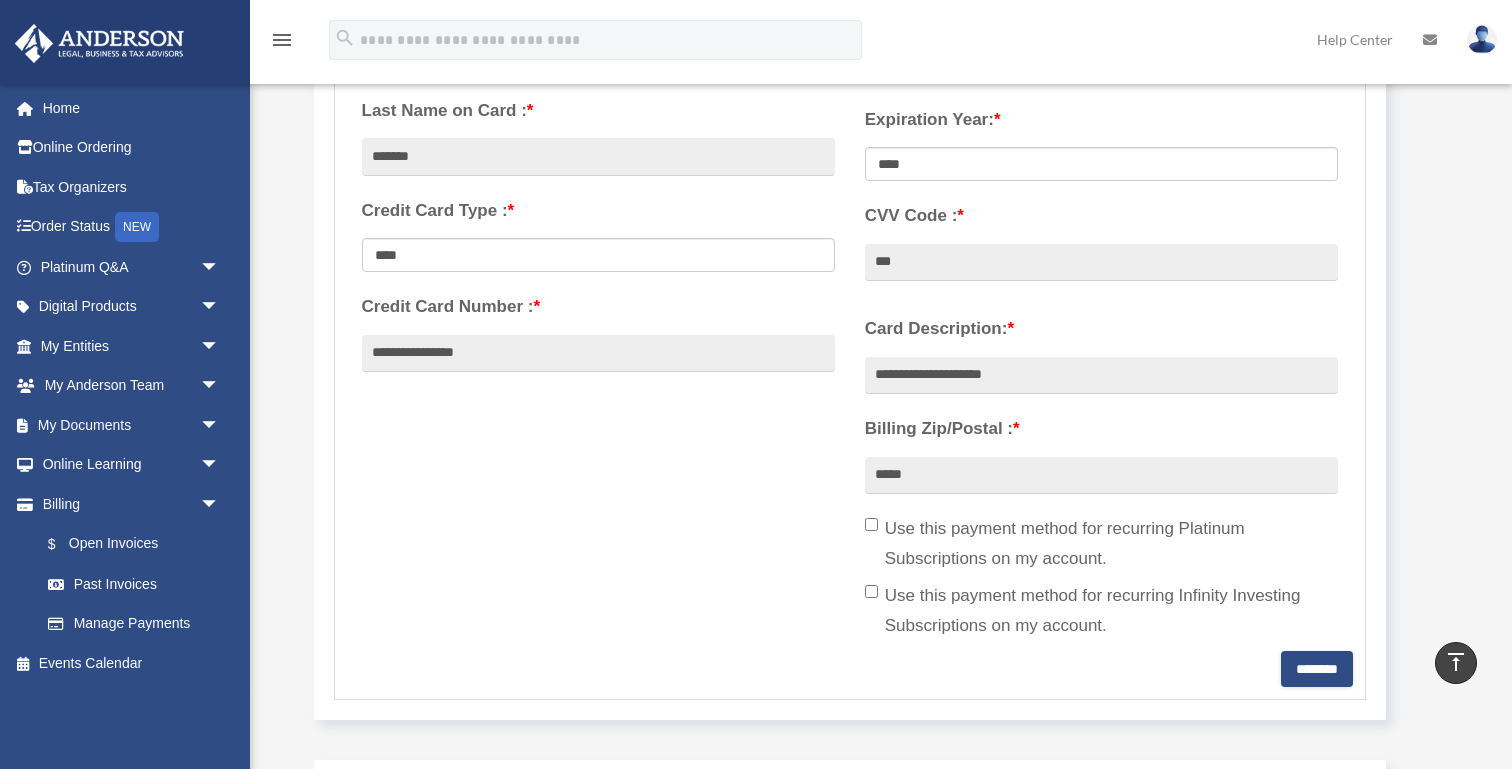 click on "**********" at bounding box center (850, 317) 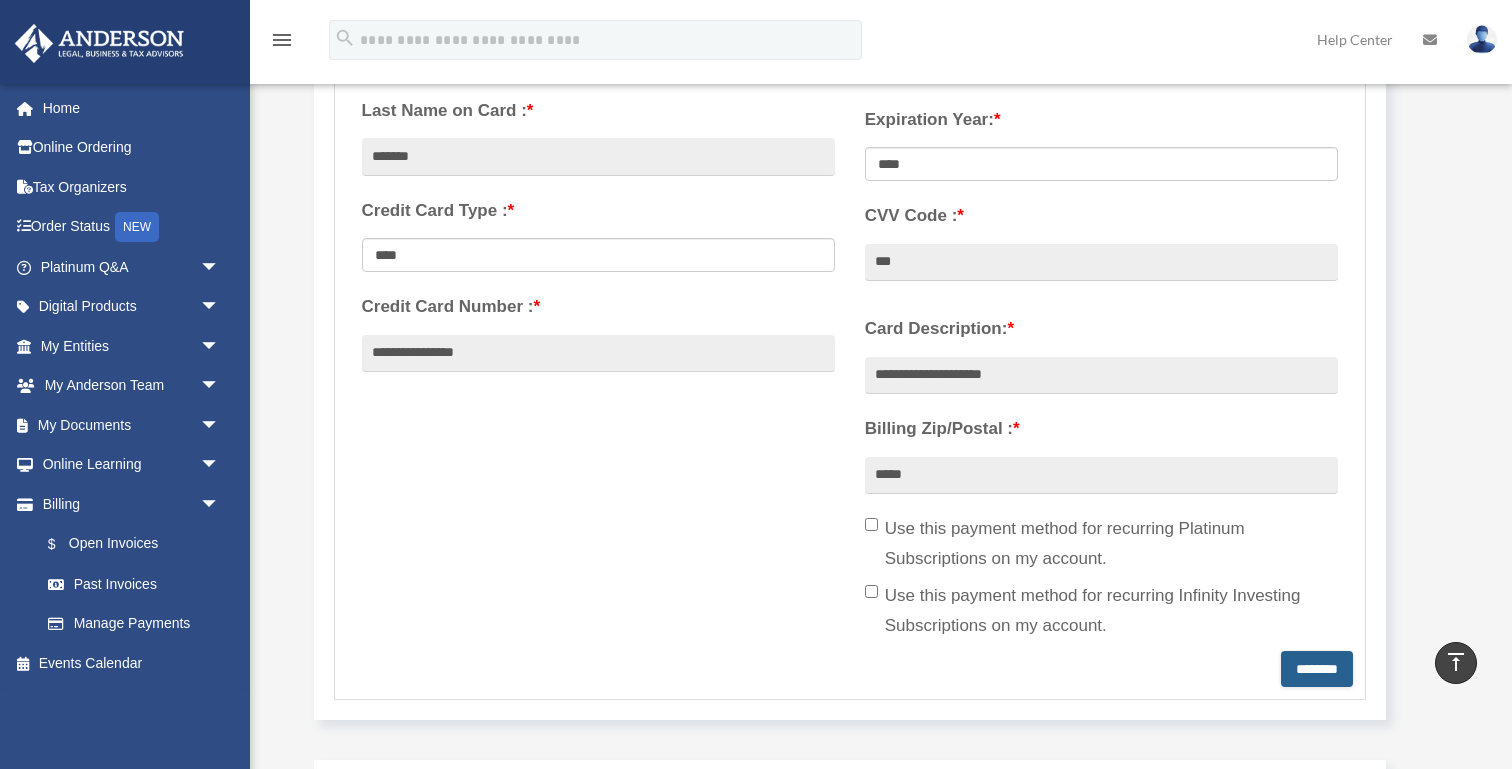 click on "********" at bounding box center (1317, 669) 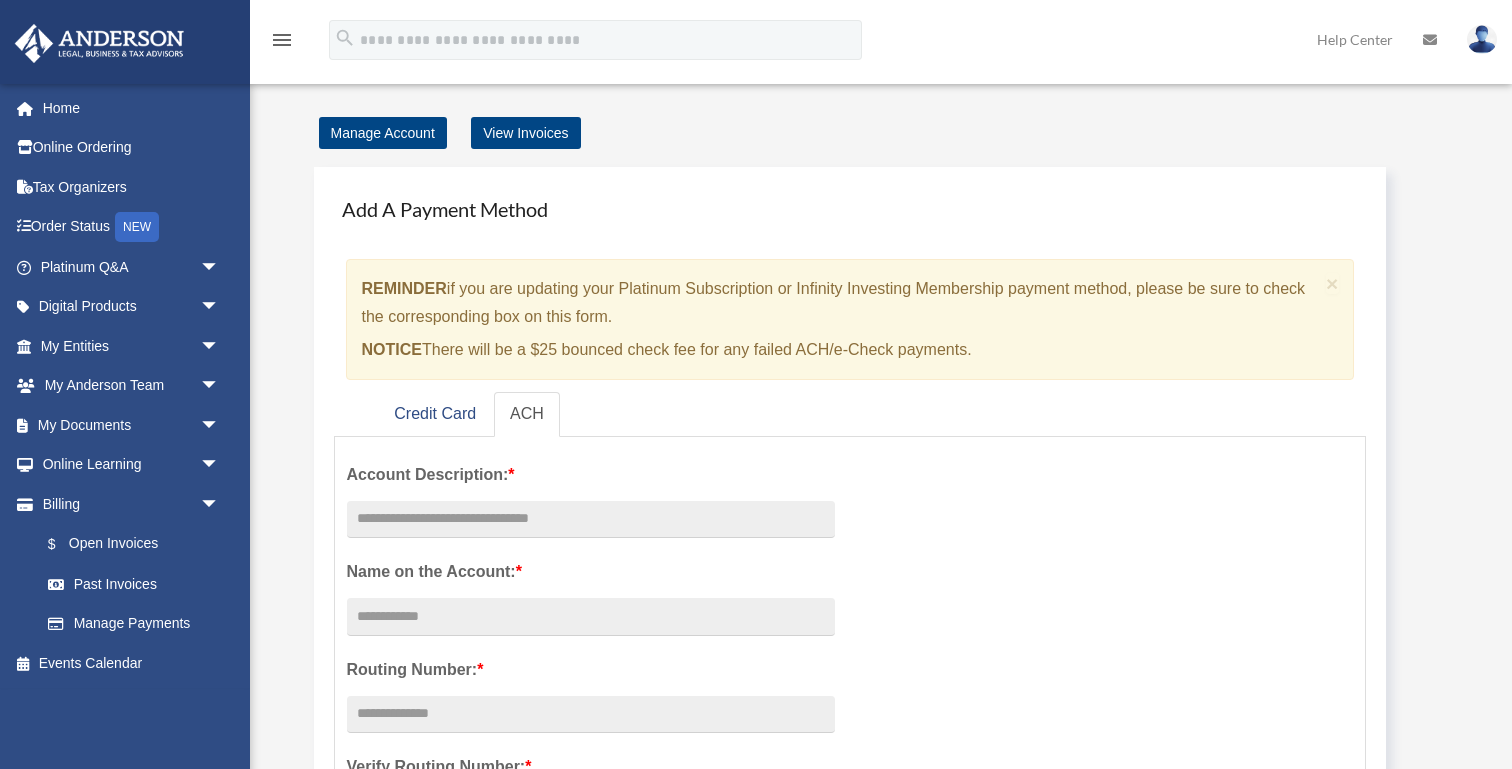 scroll, scrollTop: 0, scrollLeft: 0, axis: both 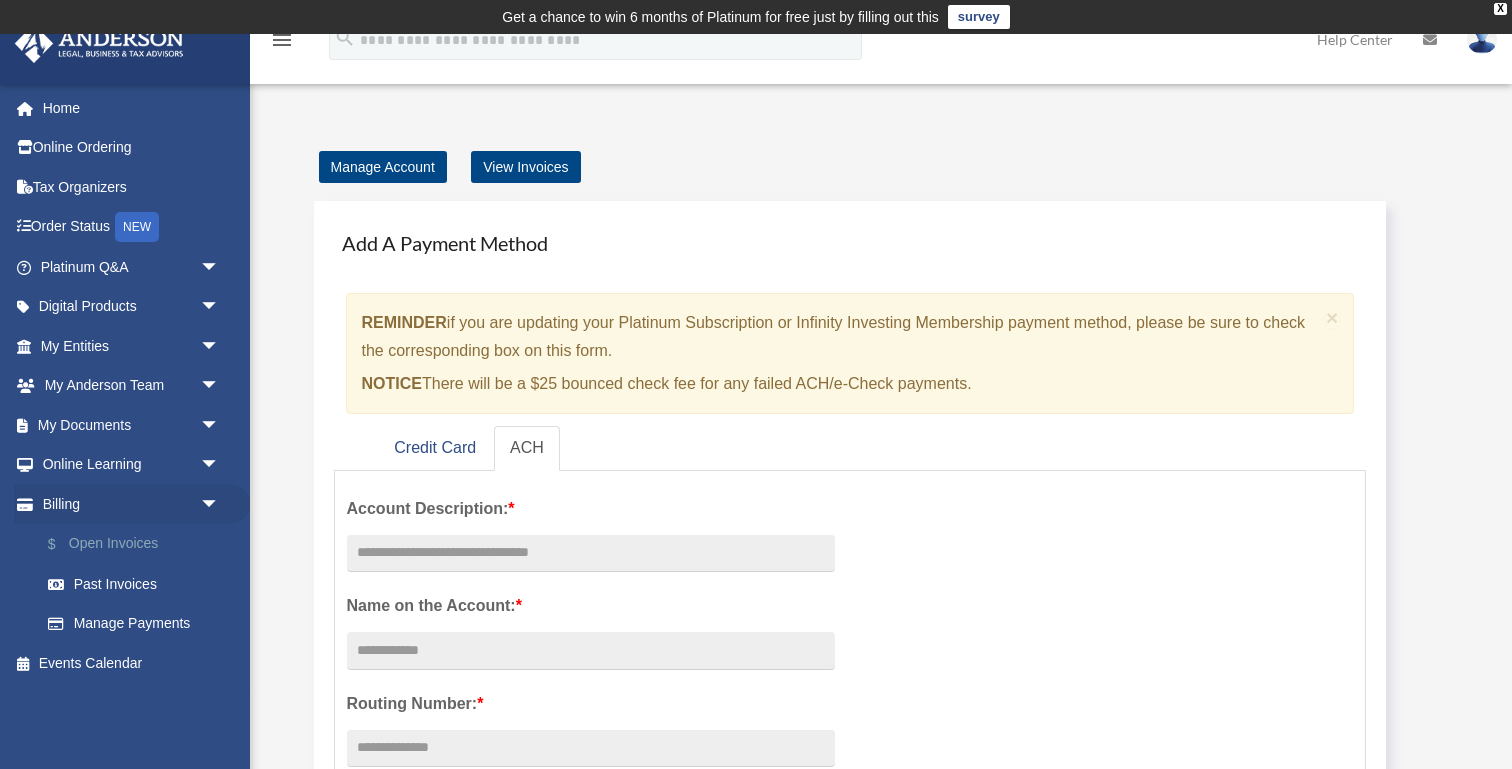 click on "$ Open Invoices" at bounding box center (139, 544) 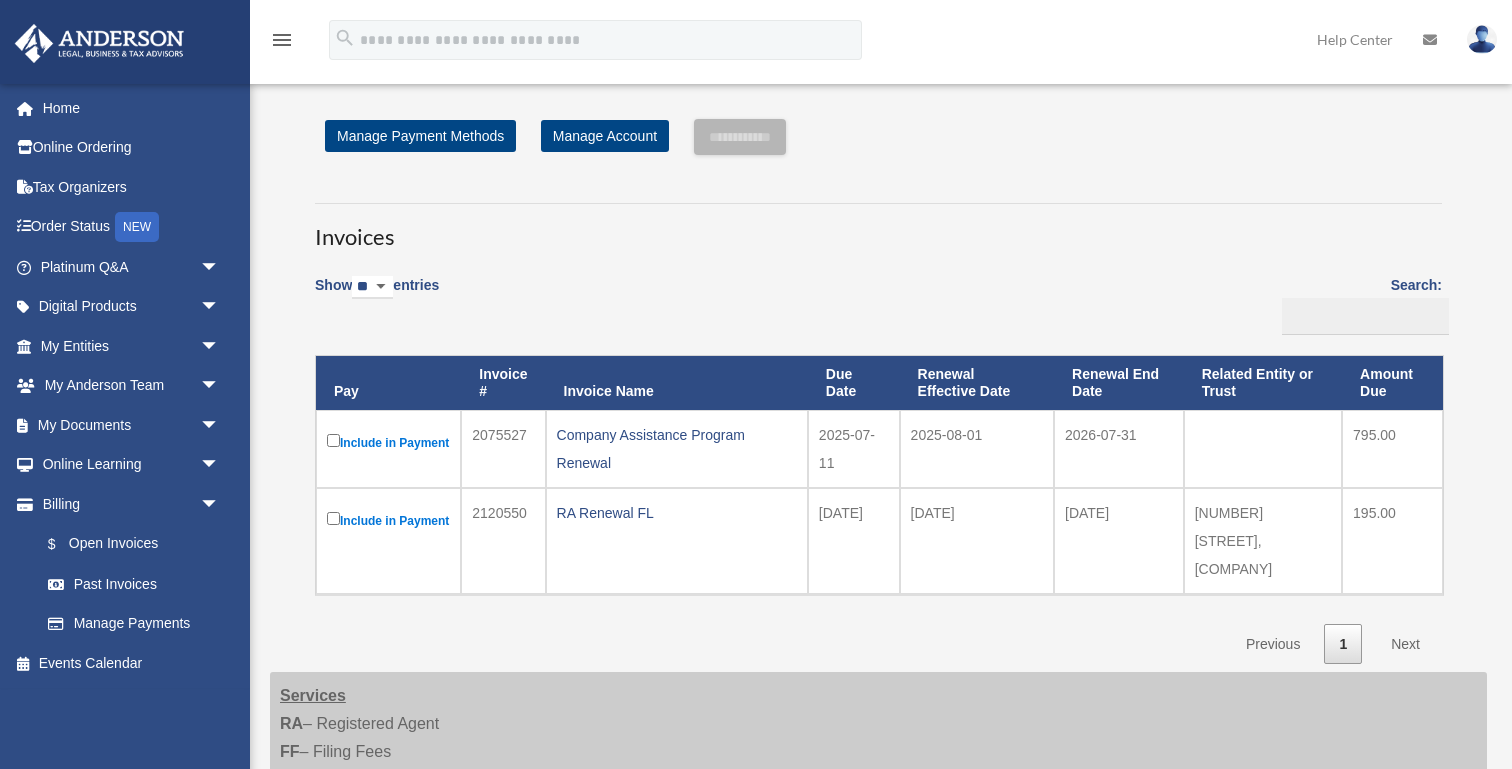 scroll, scrollTop: 0, scrollLeft: 0, axis: both 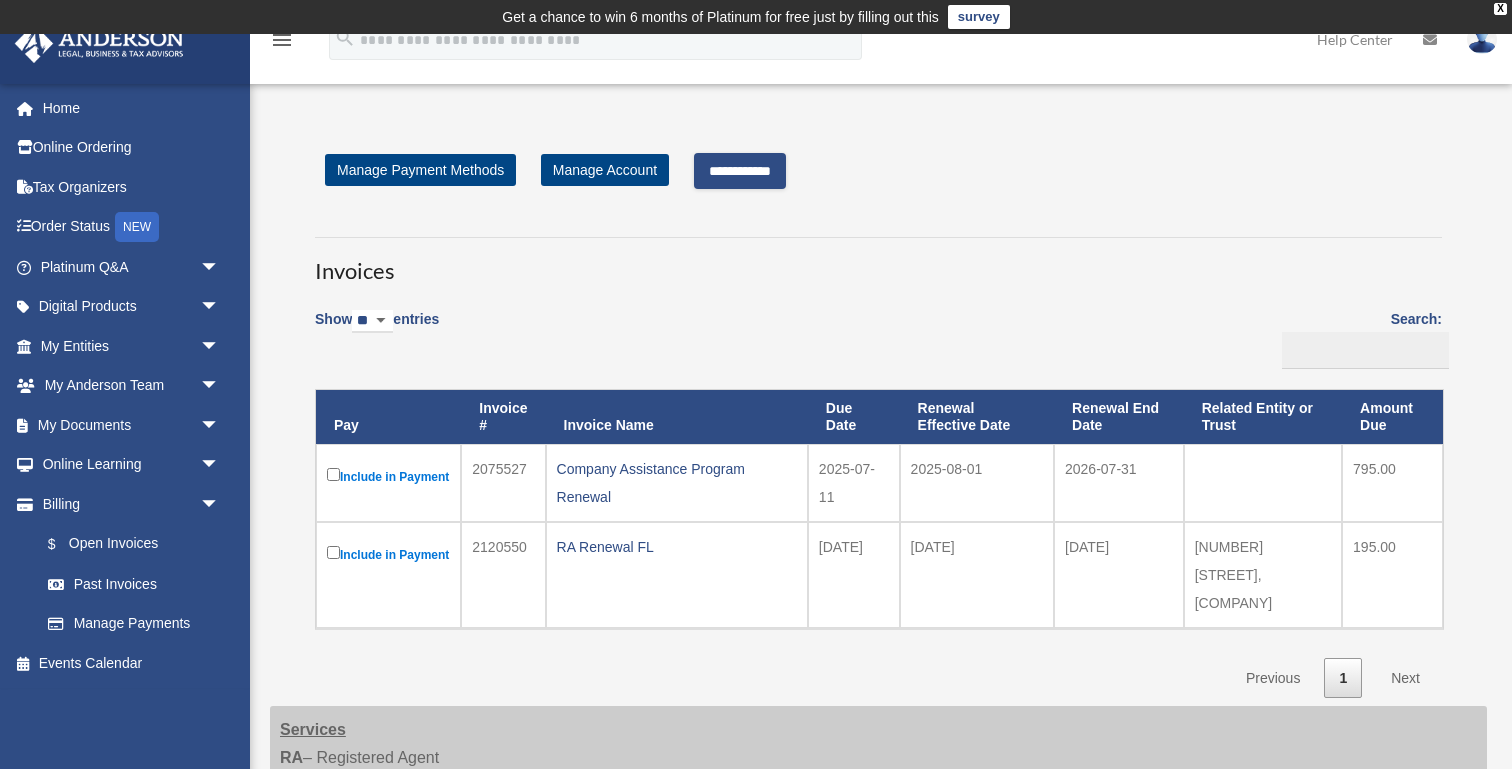 click on "**********" at bounding box center [740, 171] 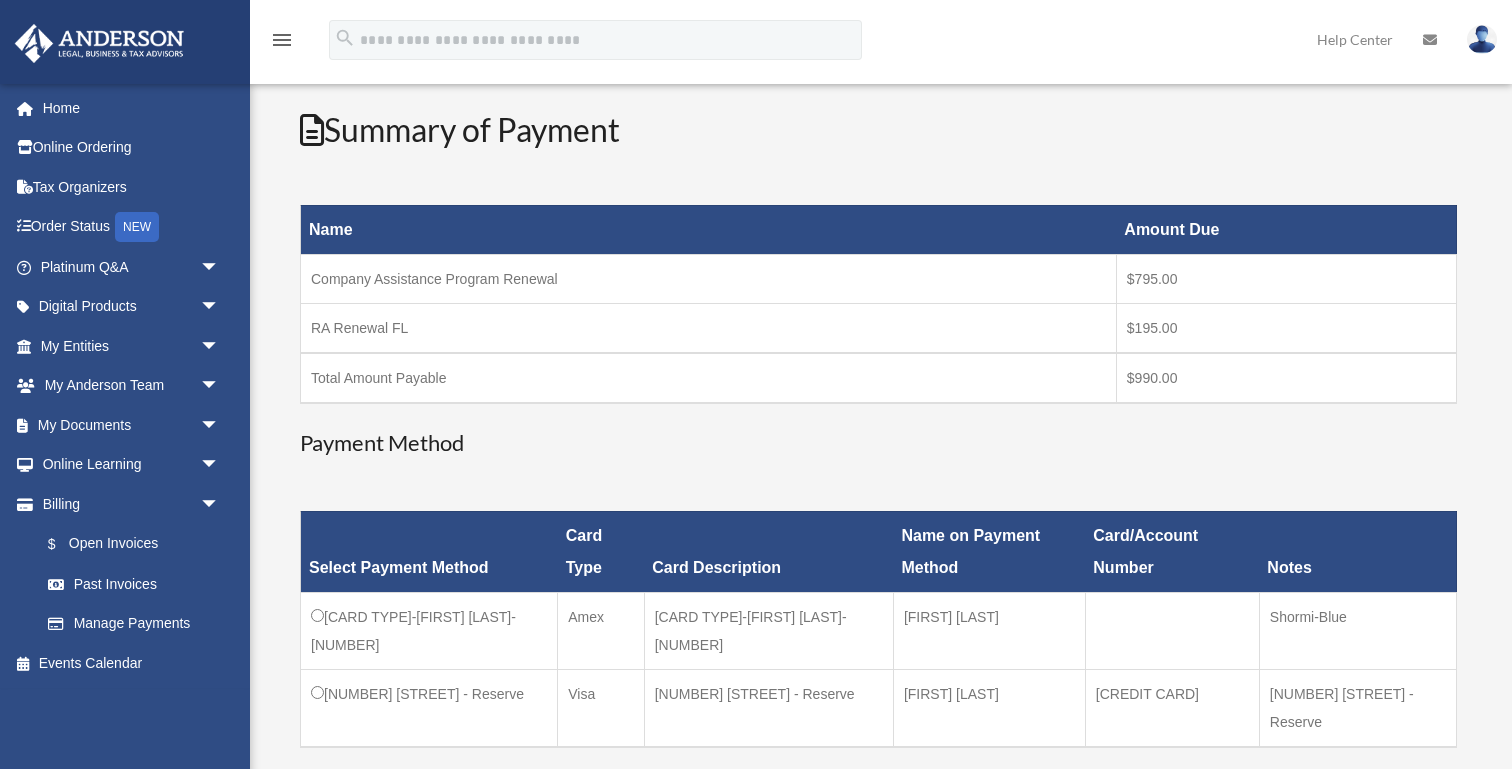 scroll, scrollTop: 352, scrollLeft: 0, axis: vertical 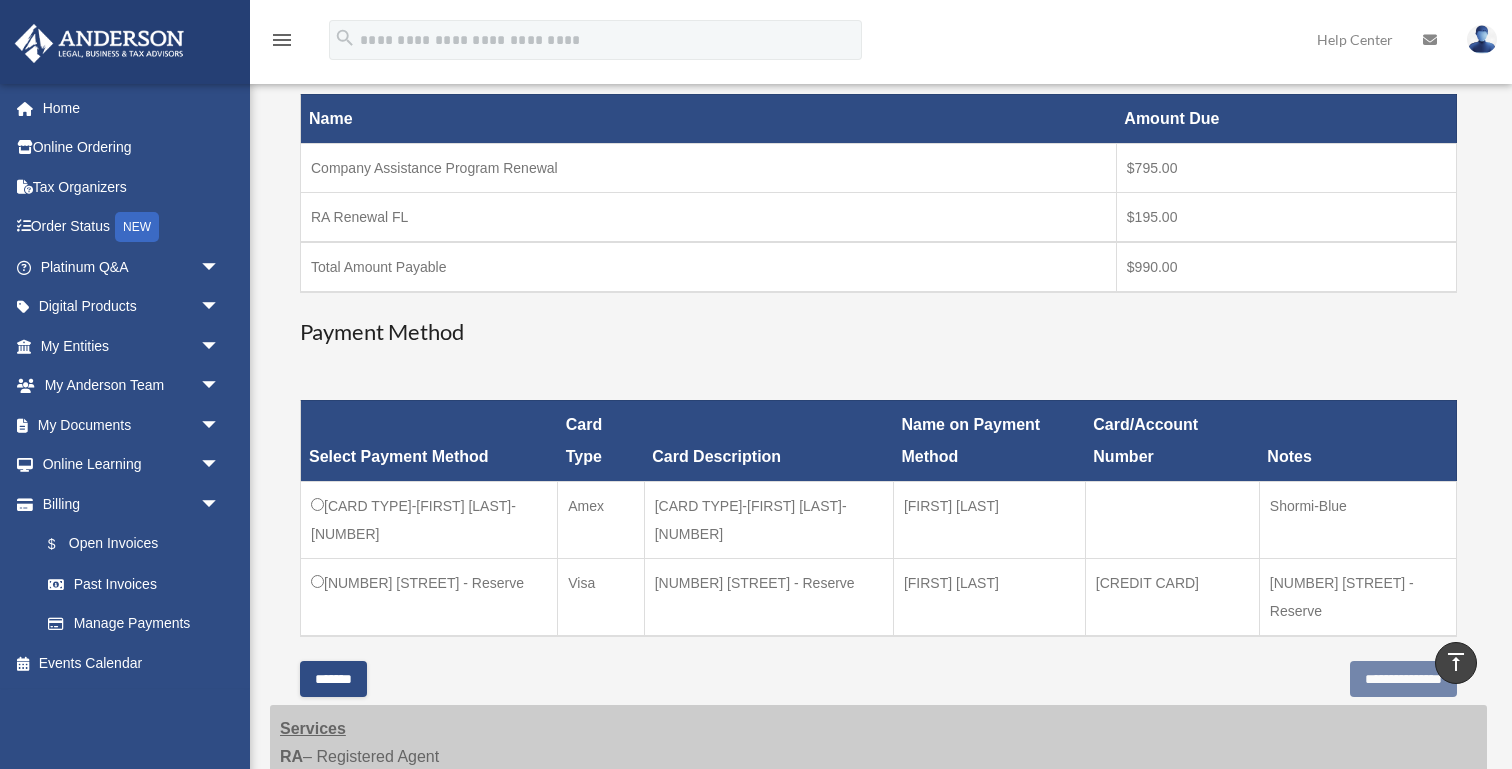 click on "[NUMBER] [STREET] - Reserve" at bounding box center [429, 597] 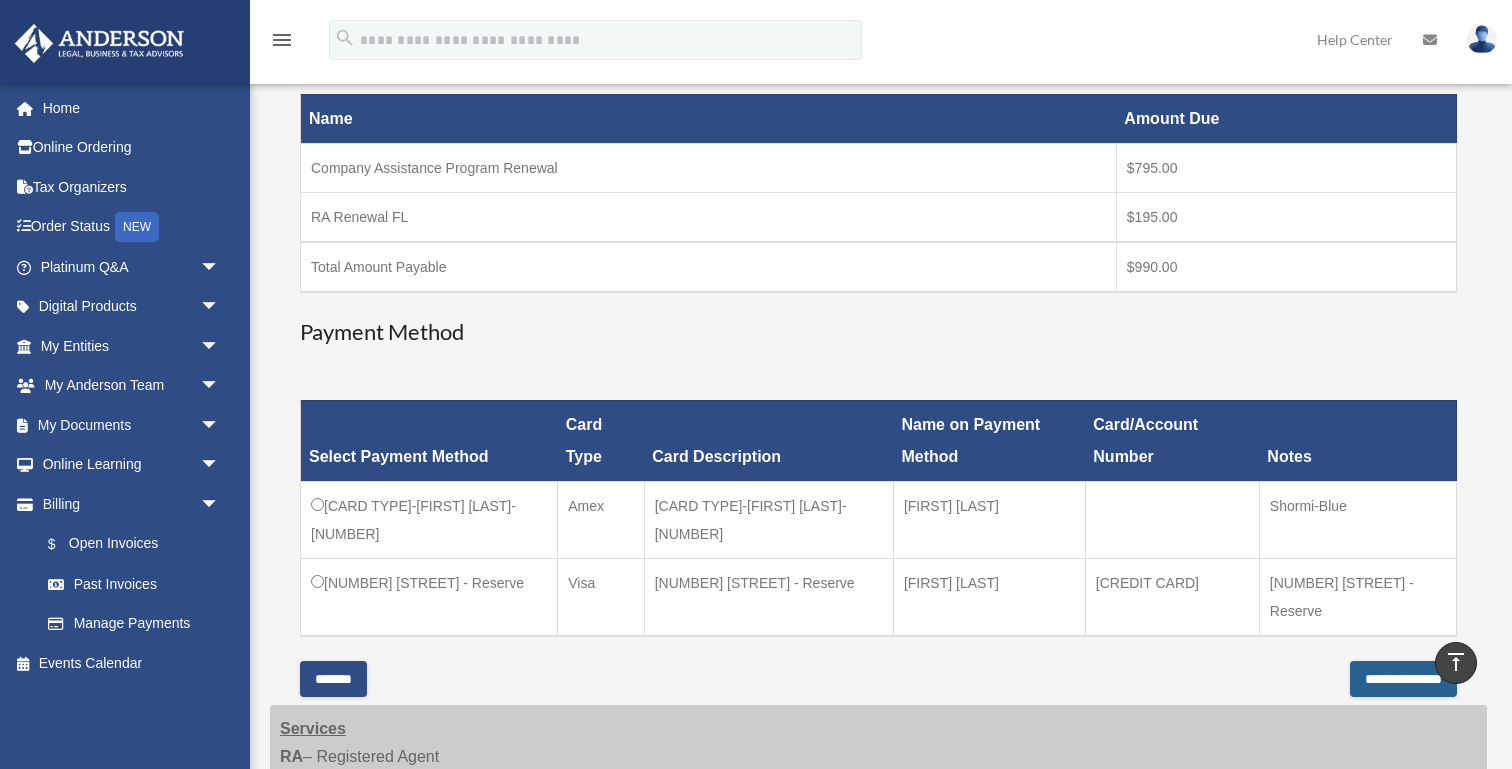 click on "**********" at bounding box center (1403, 679) 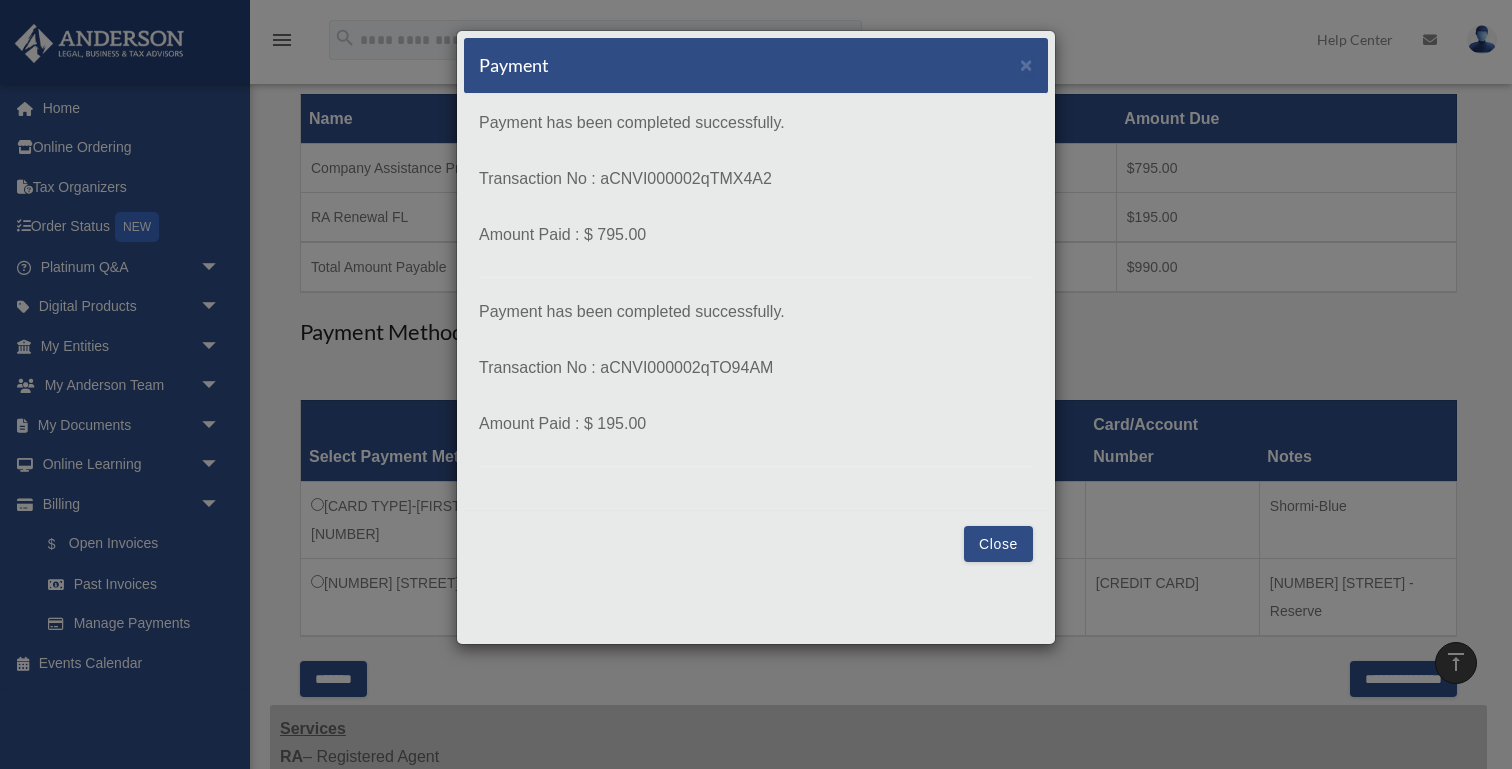 click on "Close" at bounding box center [998, 544] 